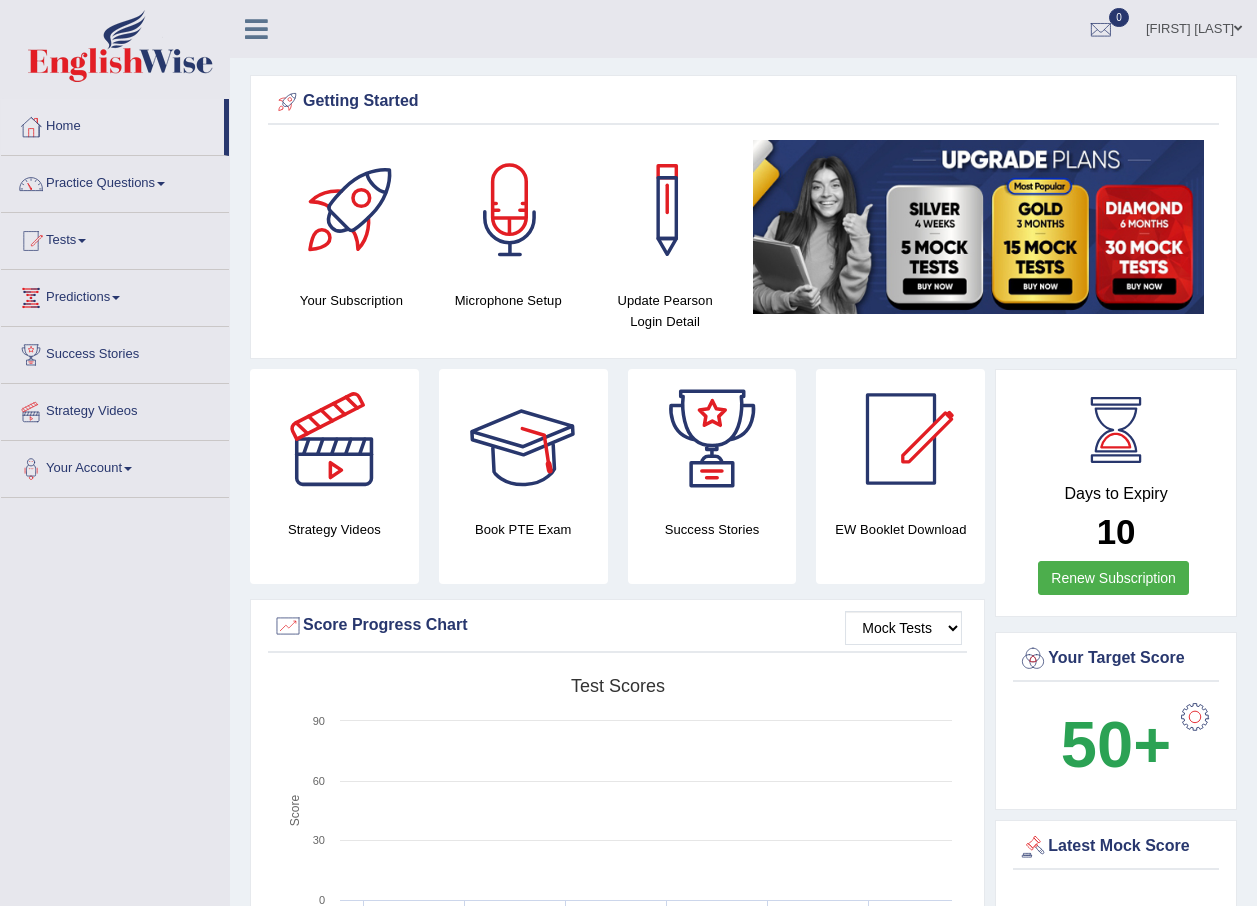 scroll, scrollTop: 0, scrollLeft: 0, axis: both 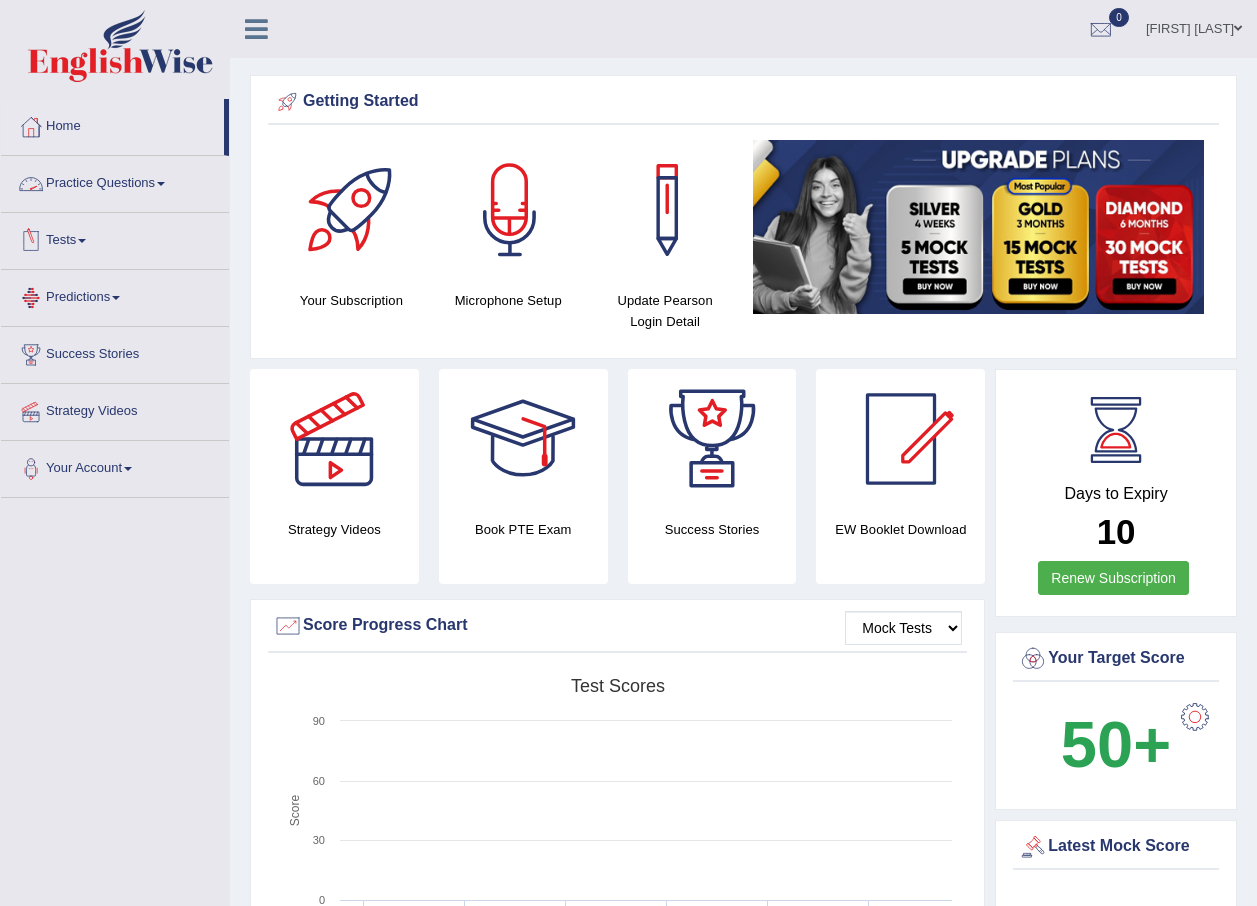 click on "Practice Questions" at bounding box center (115, 181) 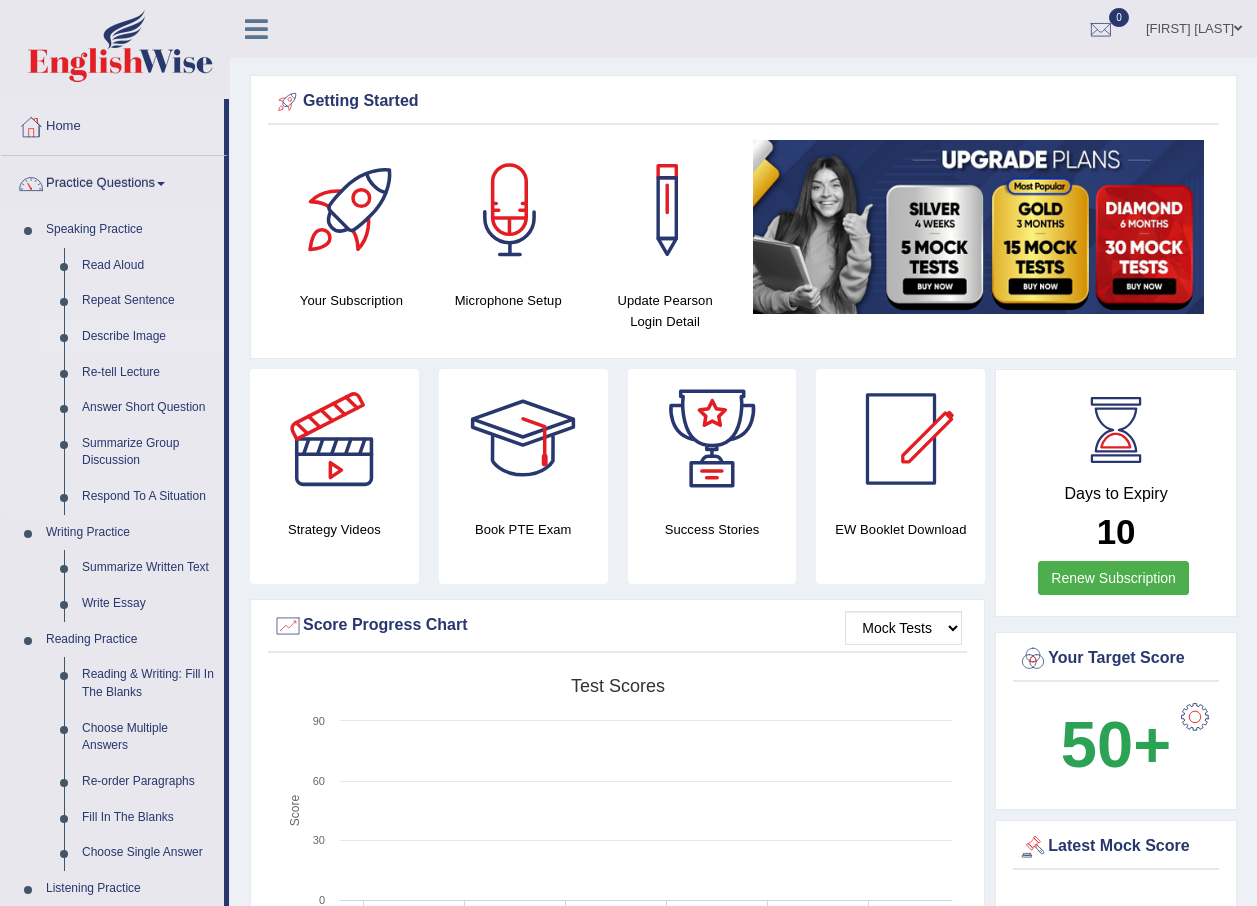 click on "Describe Image" at bounding box center (148, 337) 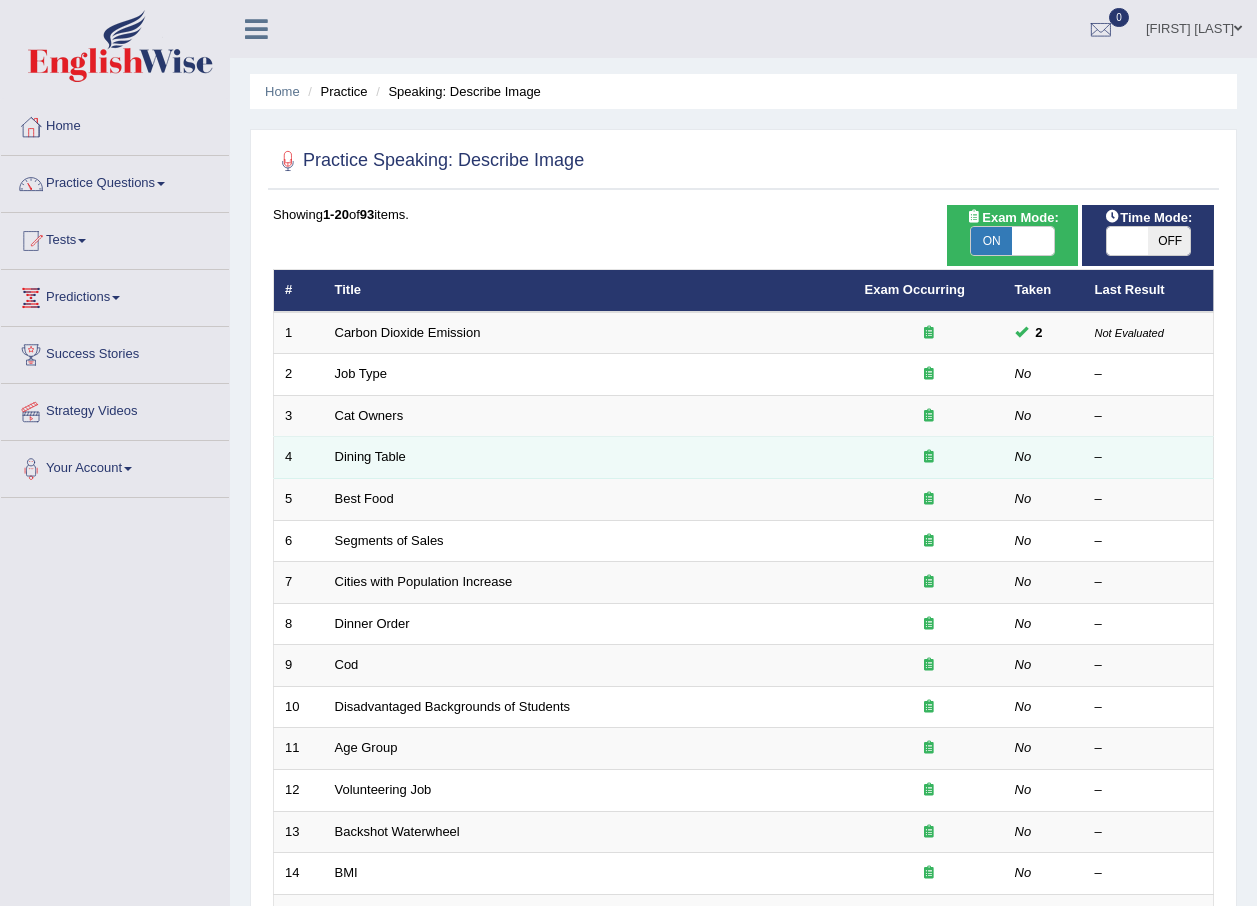 scroll, scrollTop: 0, scrollLeft: 0, axis: both 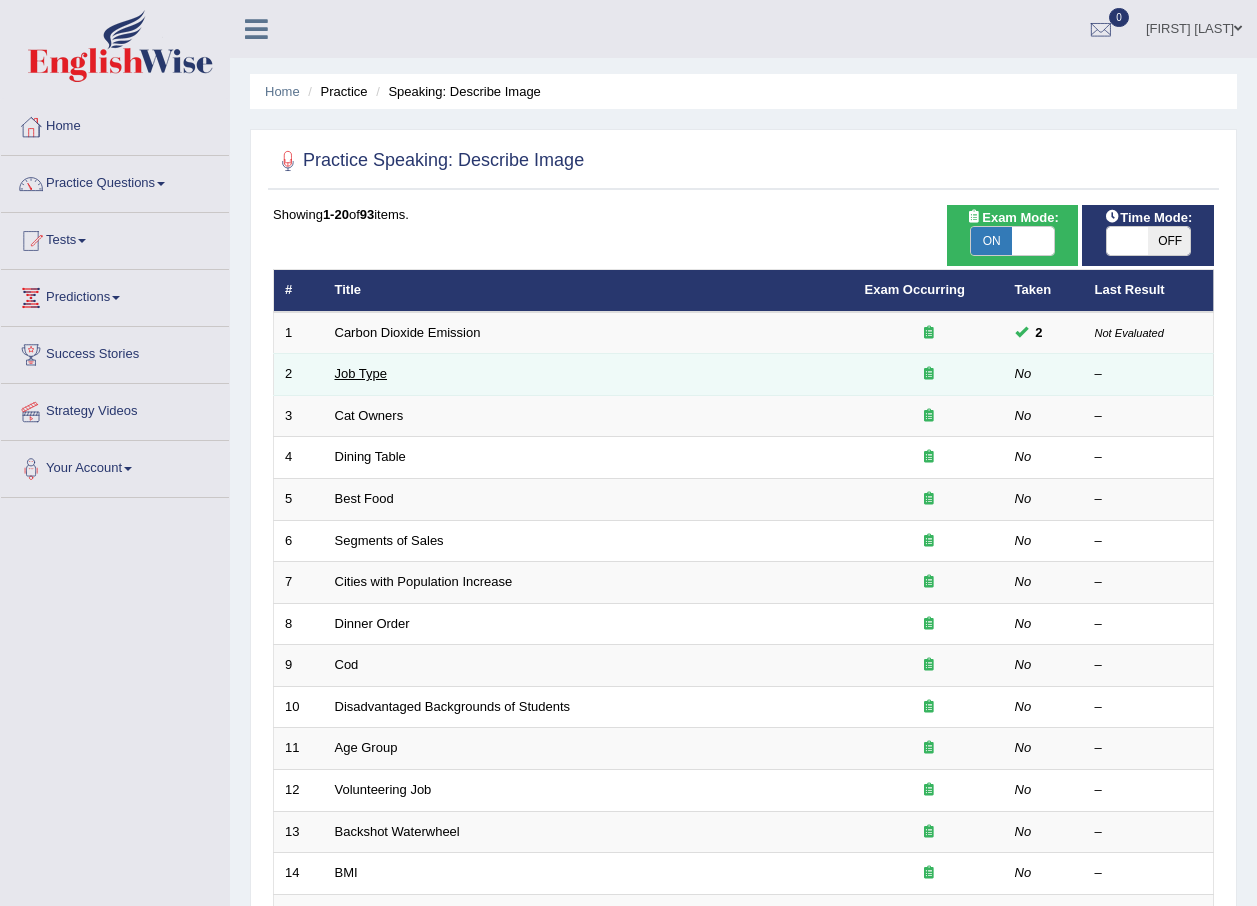 click on "Job Type" at bounding box center (361, 373) 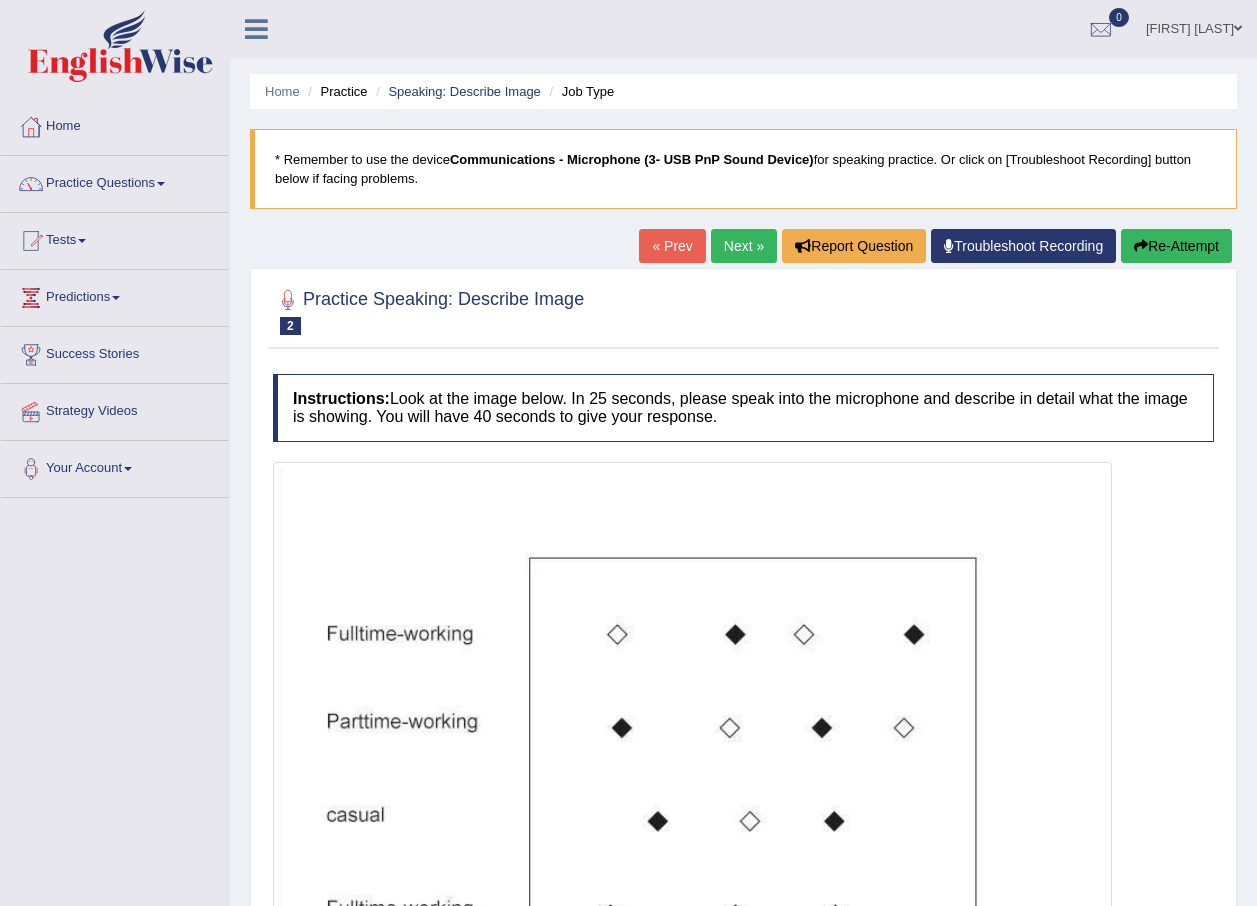 scroll, scrollTop: 0, scrollLeft: 0, axis: both 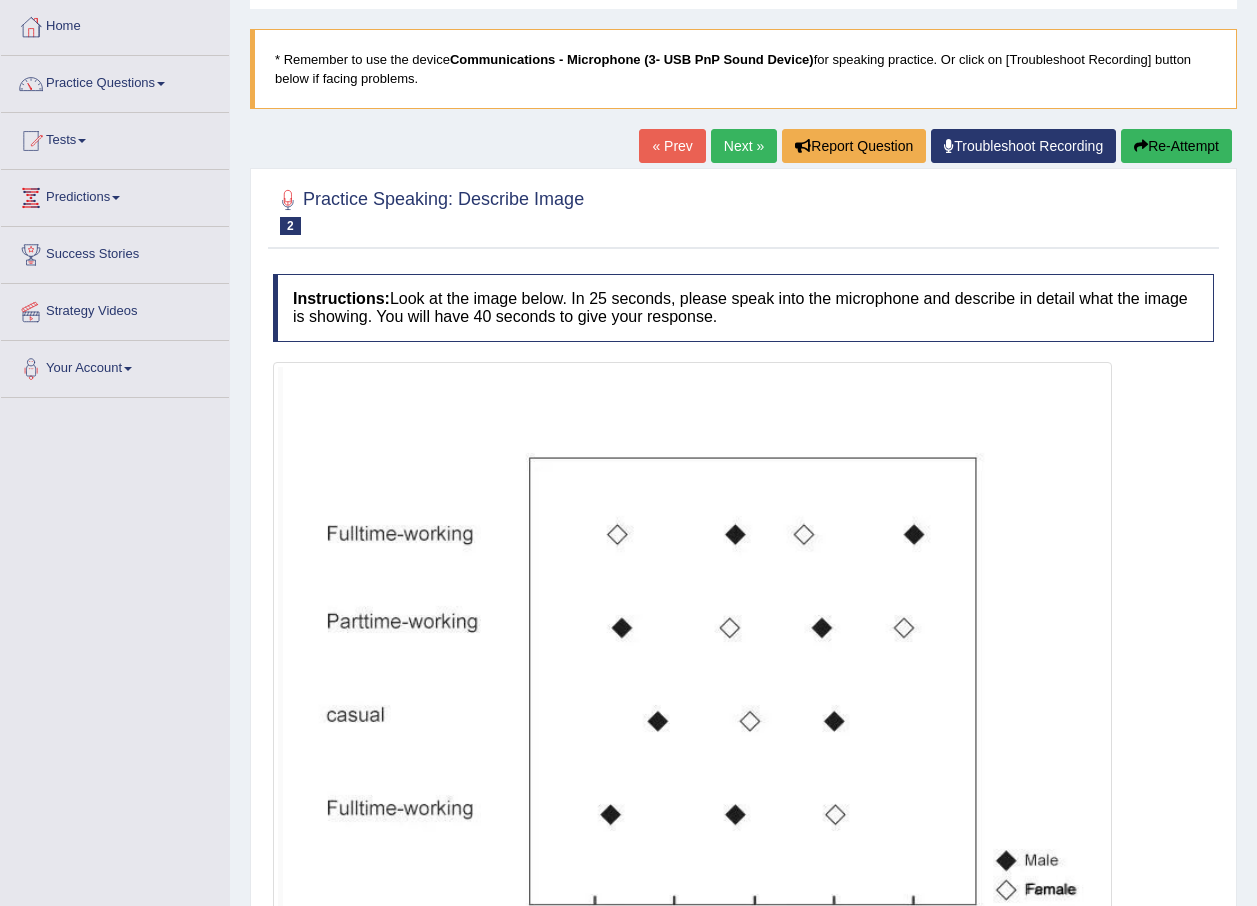 click on "Next »" at bounding box center [744, 146] 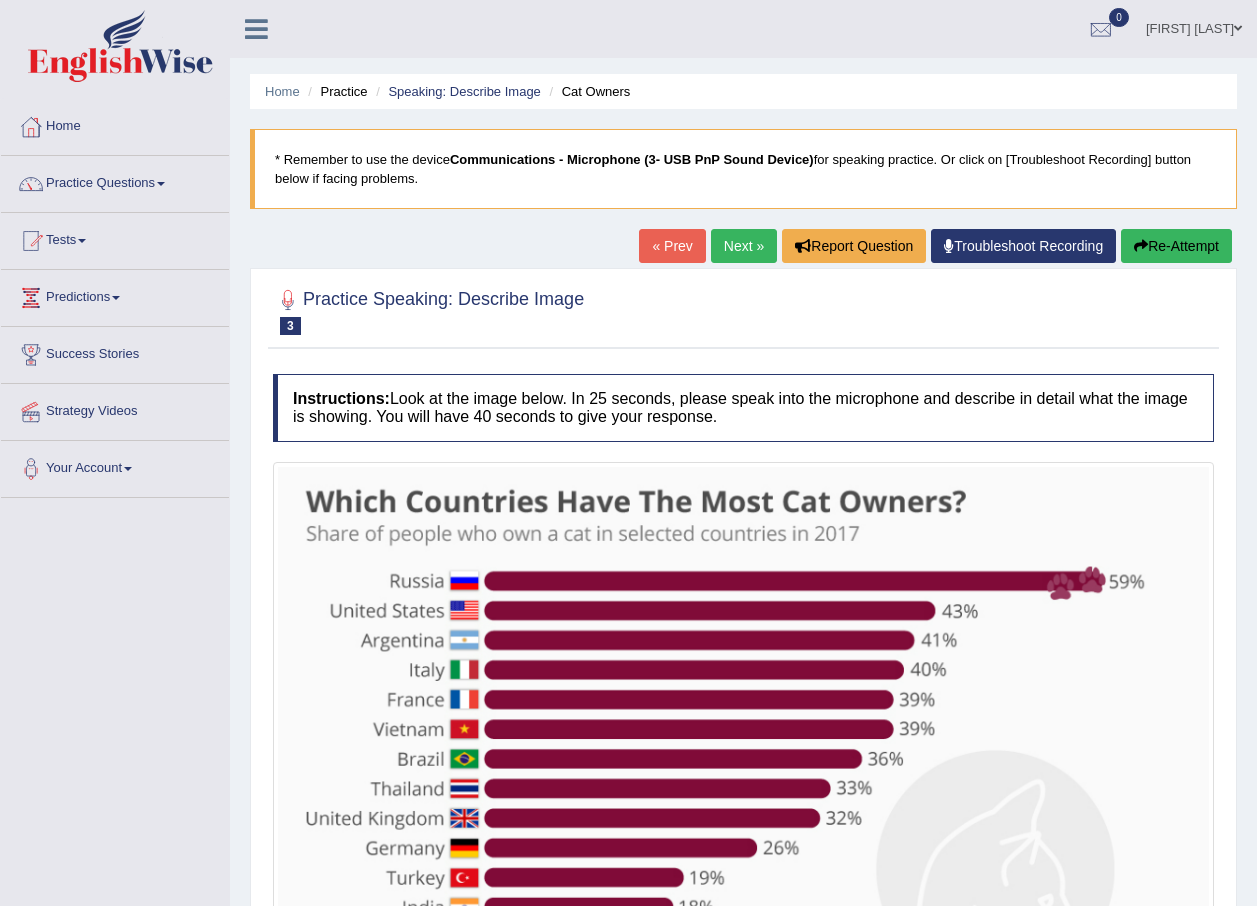 scroll, scrollTop: 0, scrollLeft: 0, axis: both 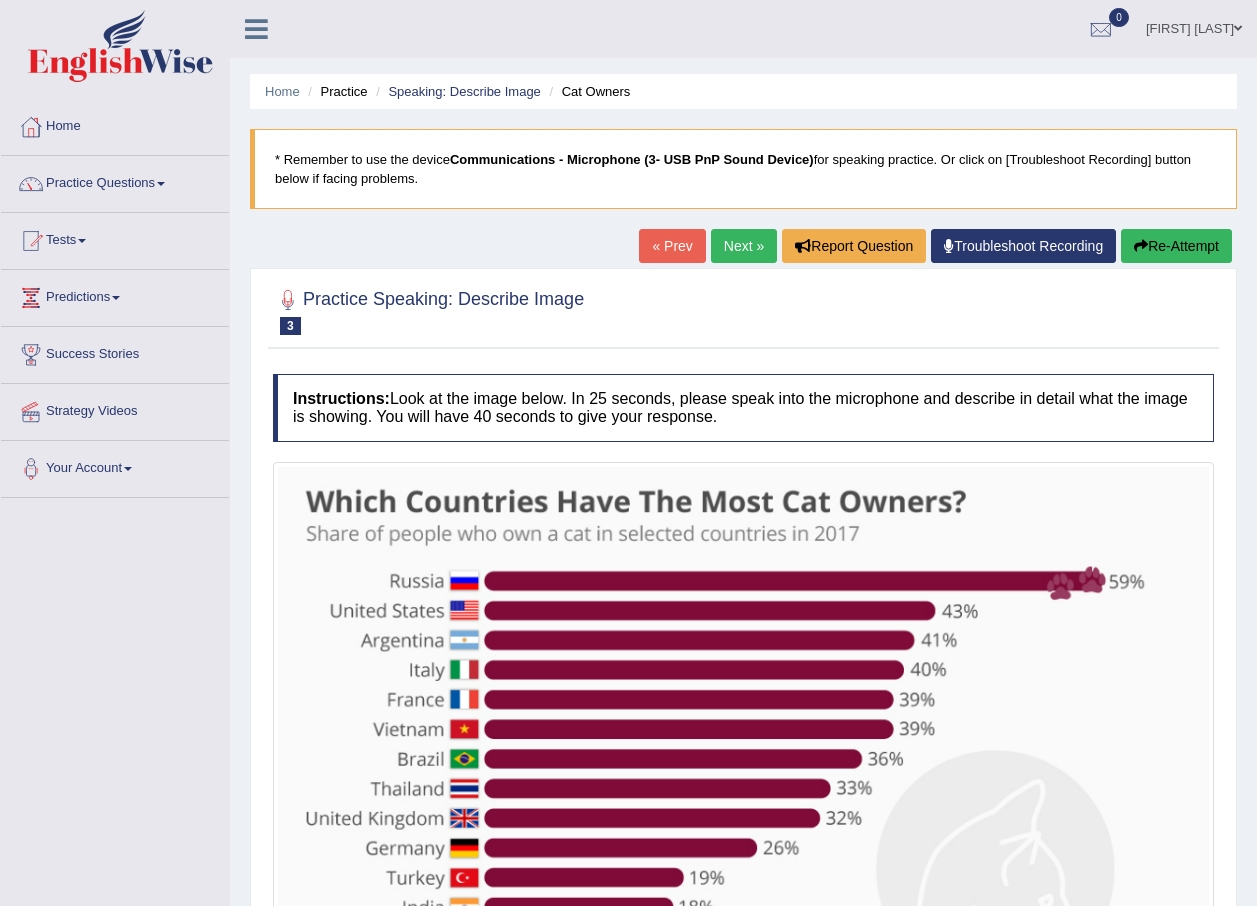 click on "Next »" at bounding box center (744, 246) 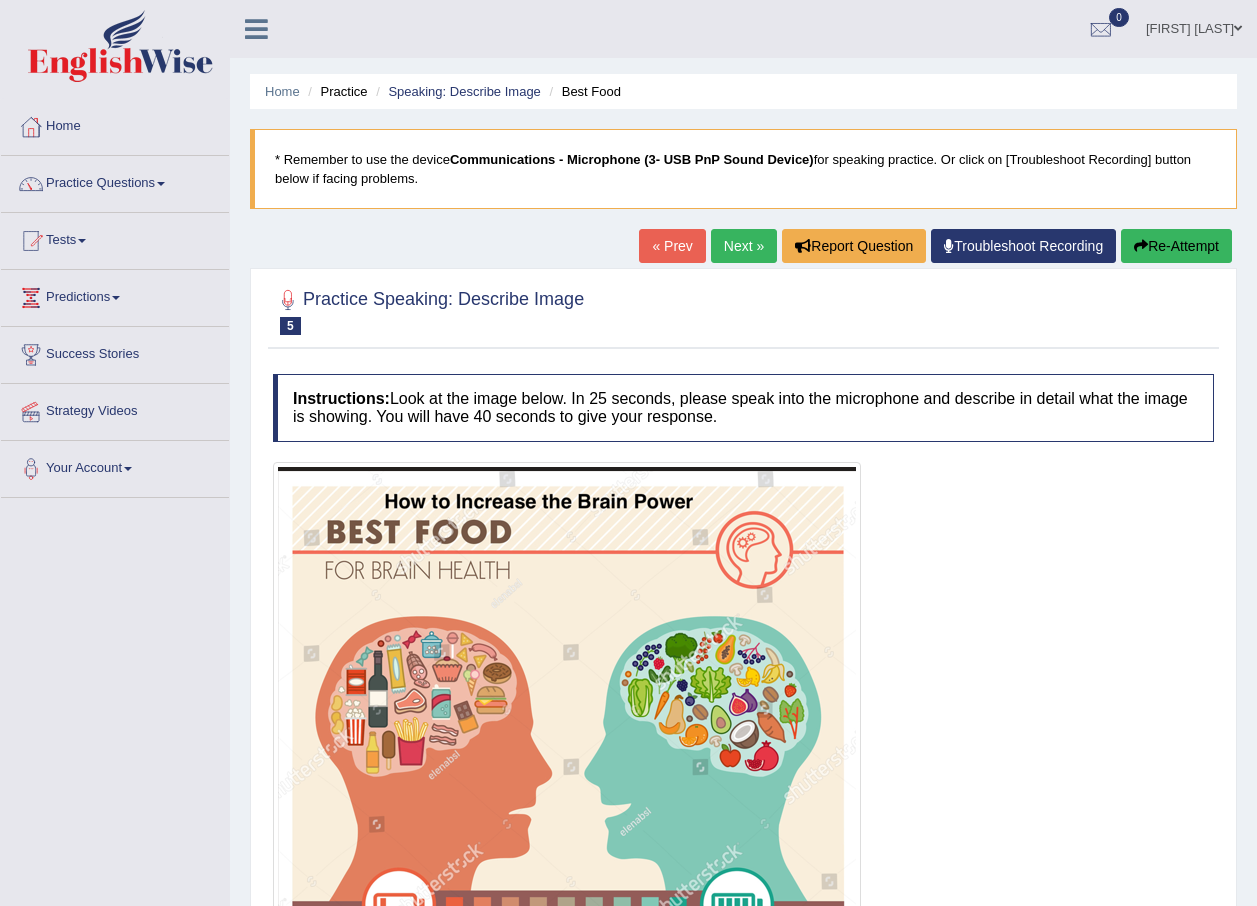 scroll, scrollTop: 0, scrollLeft: 0, axis: both 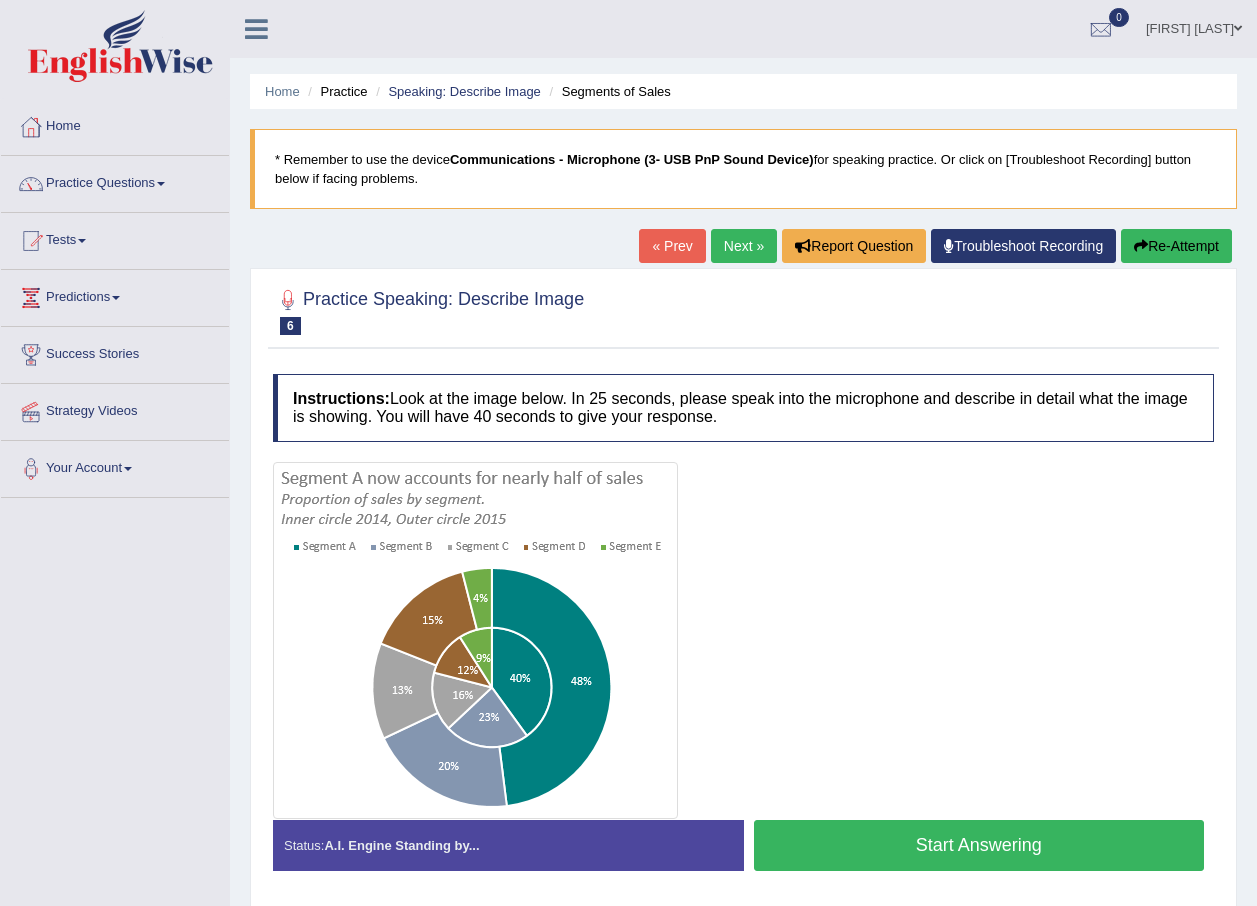 click on "Next »" at bounding box center [744, 246] 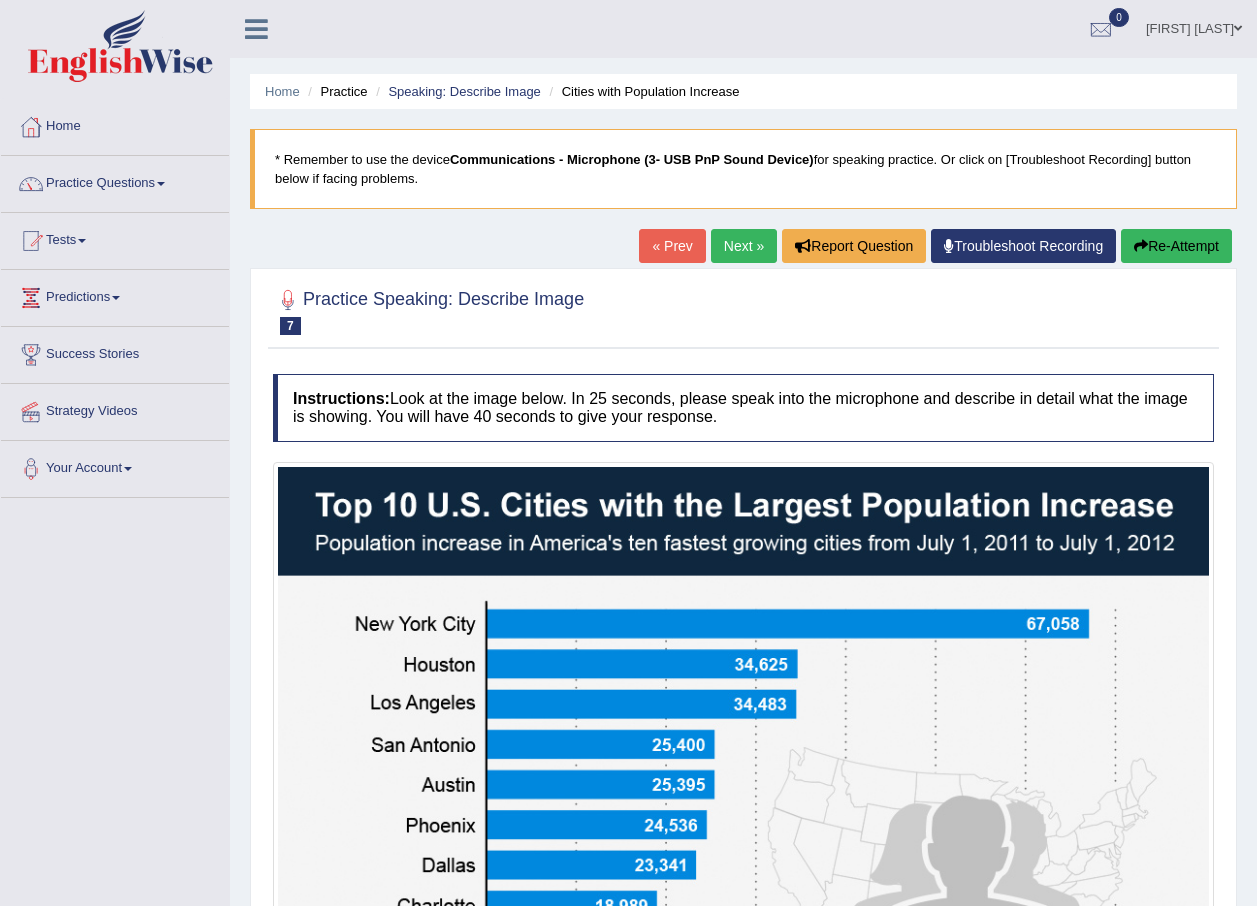 scroll, scrollTop: 0, scrollLeft: 0, axis: both 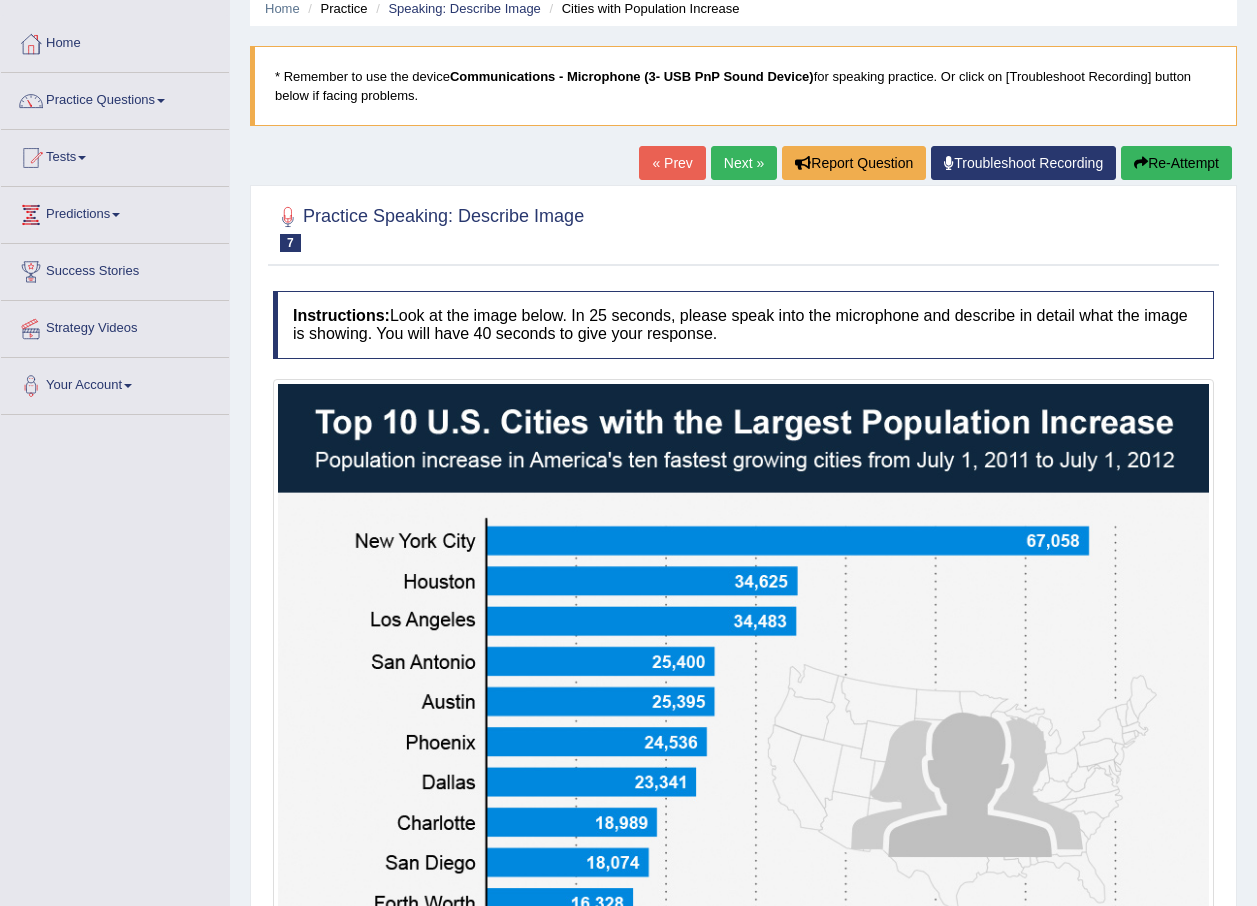 click on "Next »" at bounding box center [744, 163] 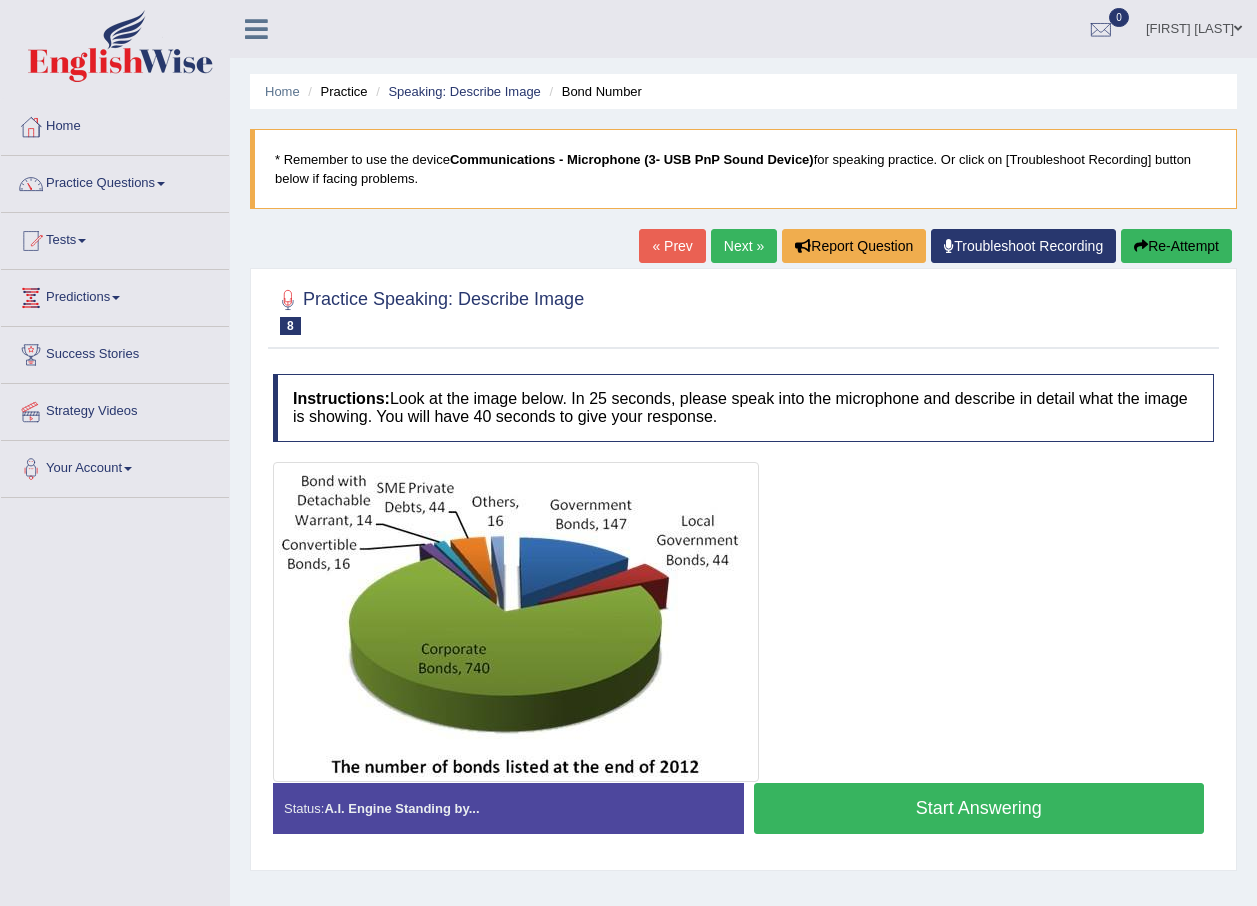 scroll, scrollTop: 0, scrollLeft: 0, axis: both 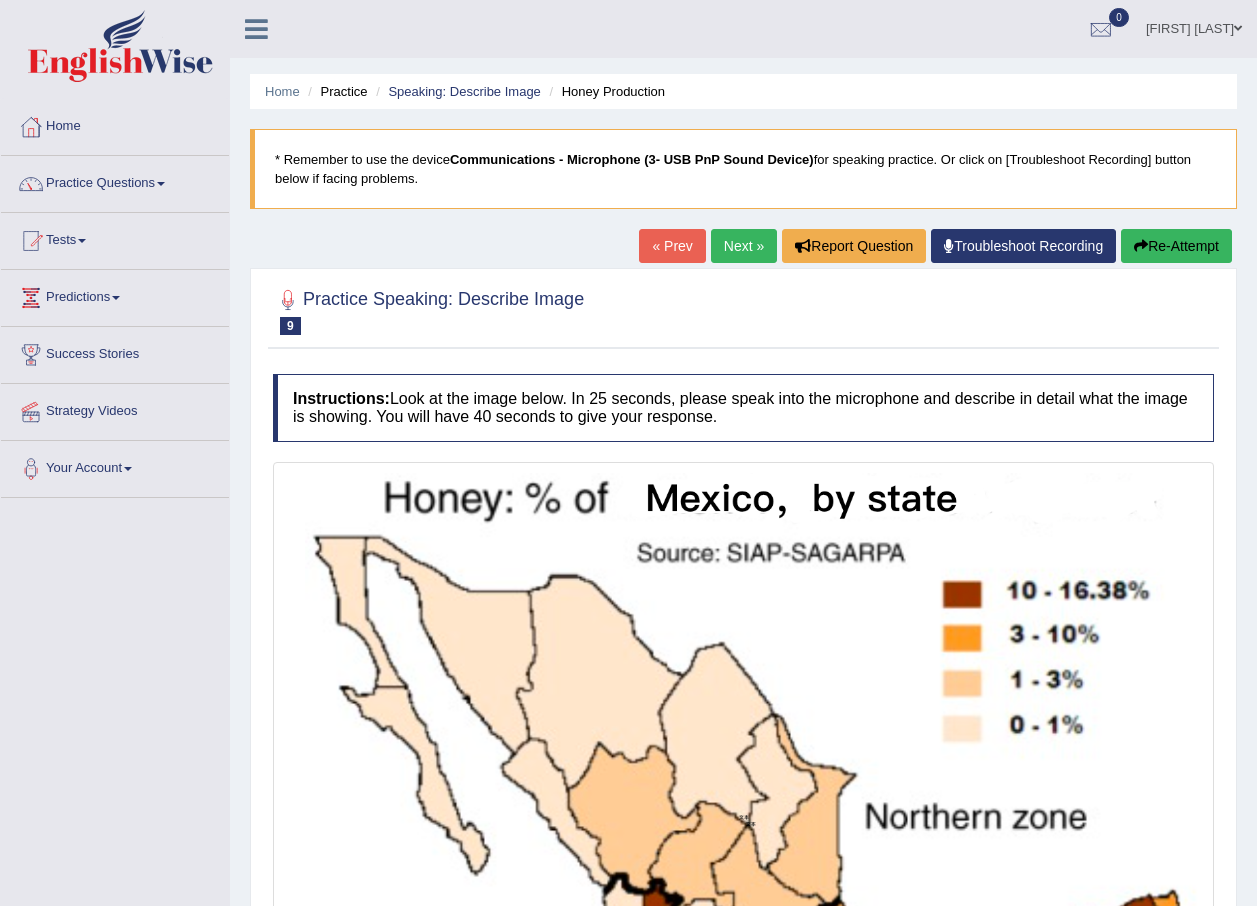 click on "Next »" at bounding box center (744, 246) 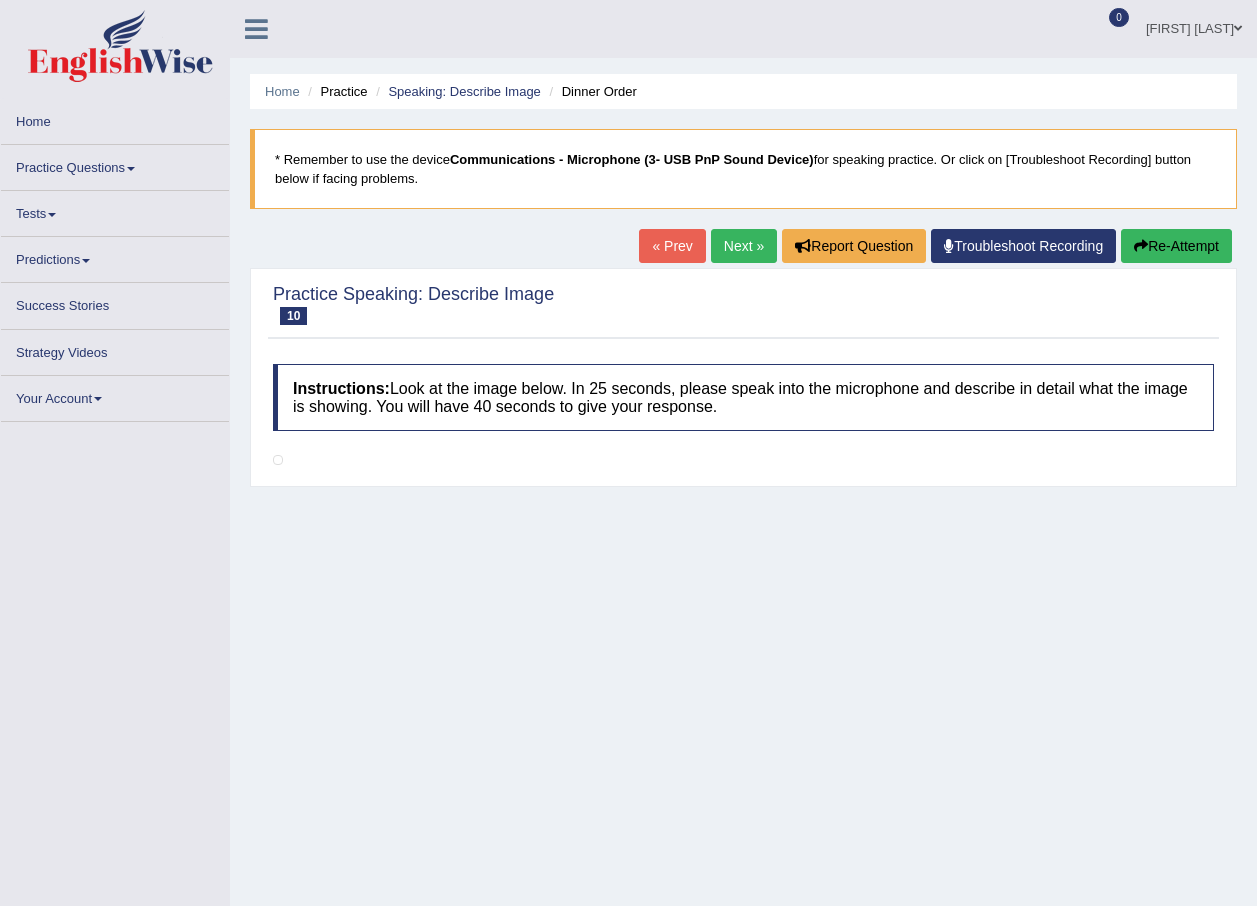 scroll, scrollTop: 0, scrollLeft: 0, axis: both 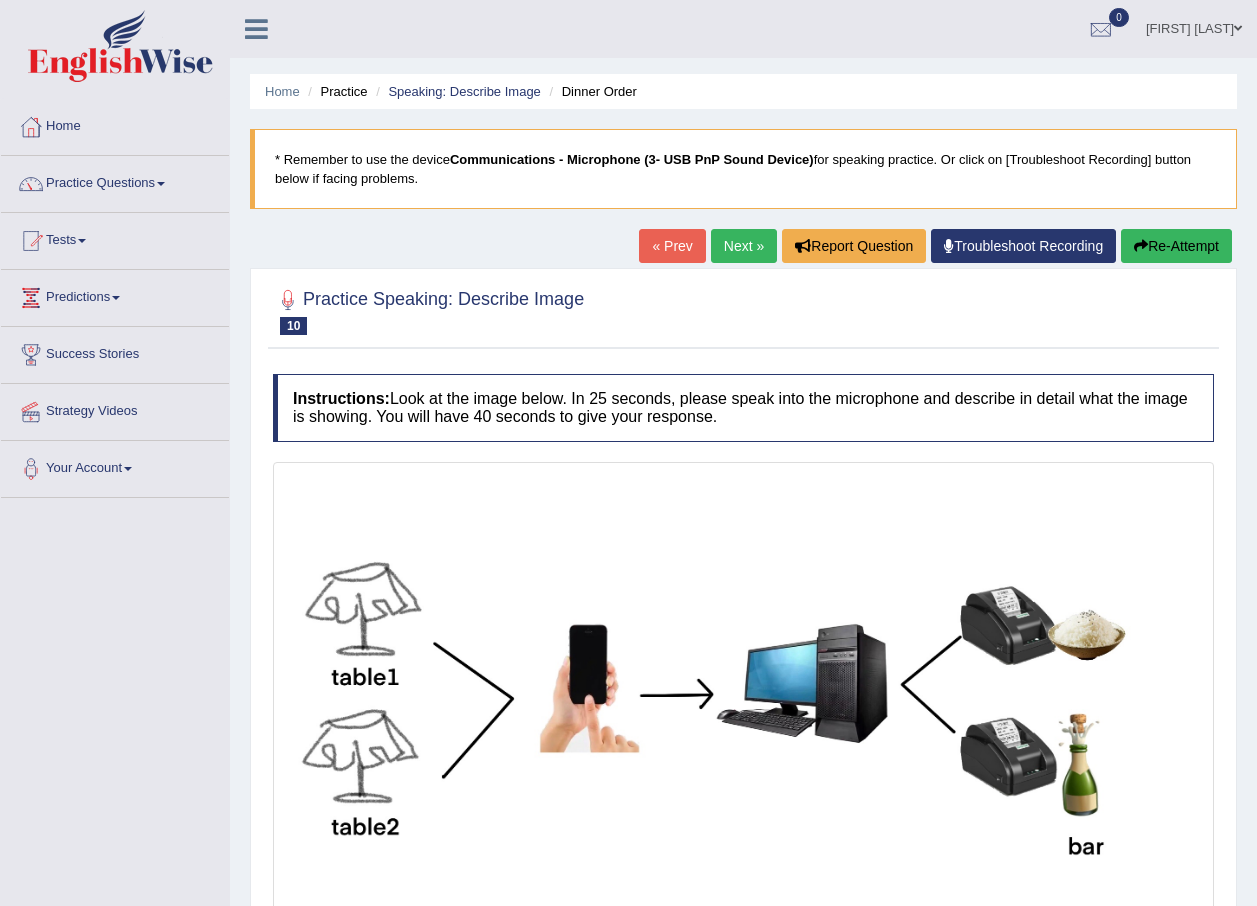 click on "Next »" at bounding box center [744, 246] 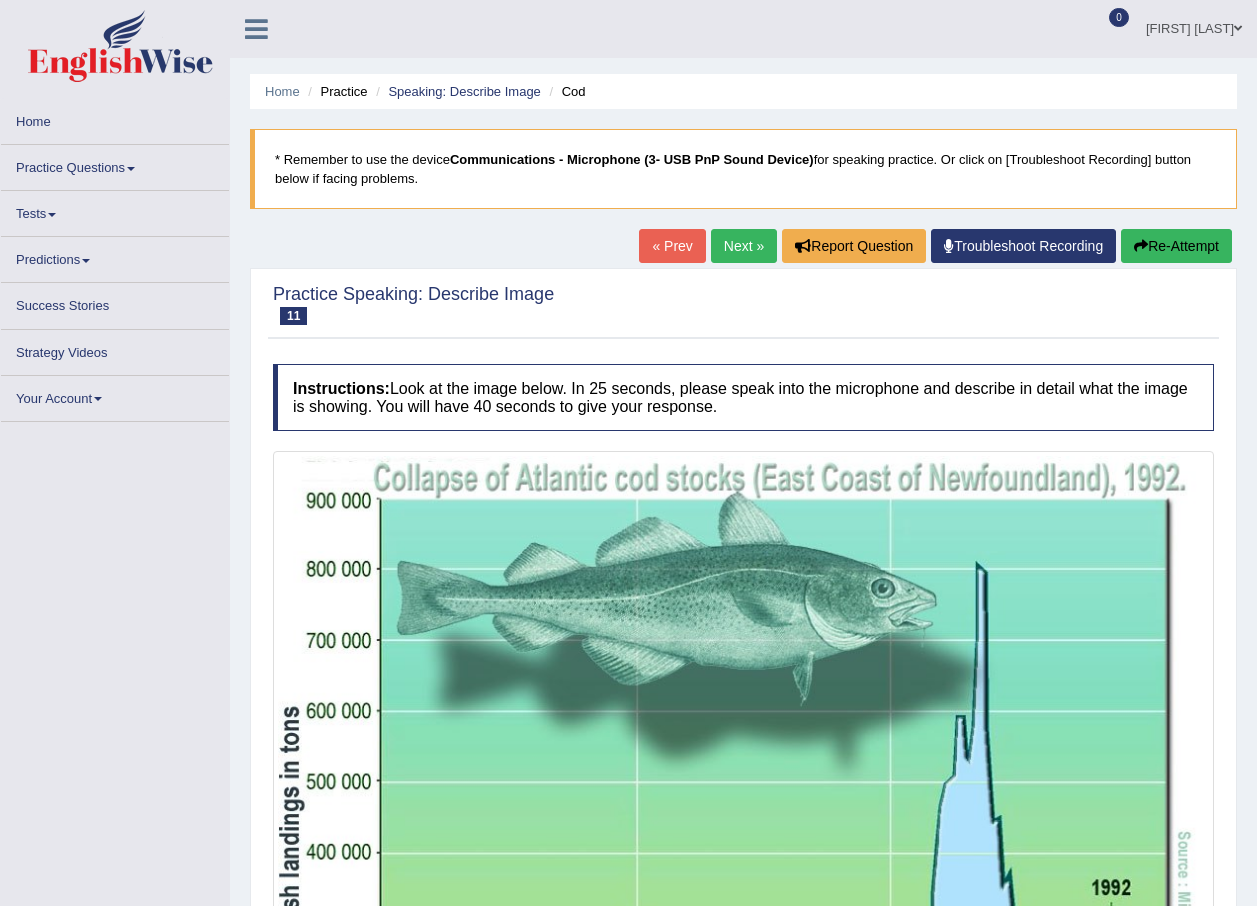 scroll, scrollTop: 0, scrollLeft: 0, axis: both 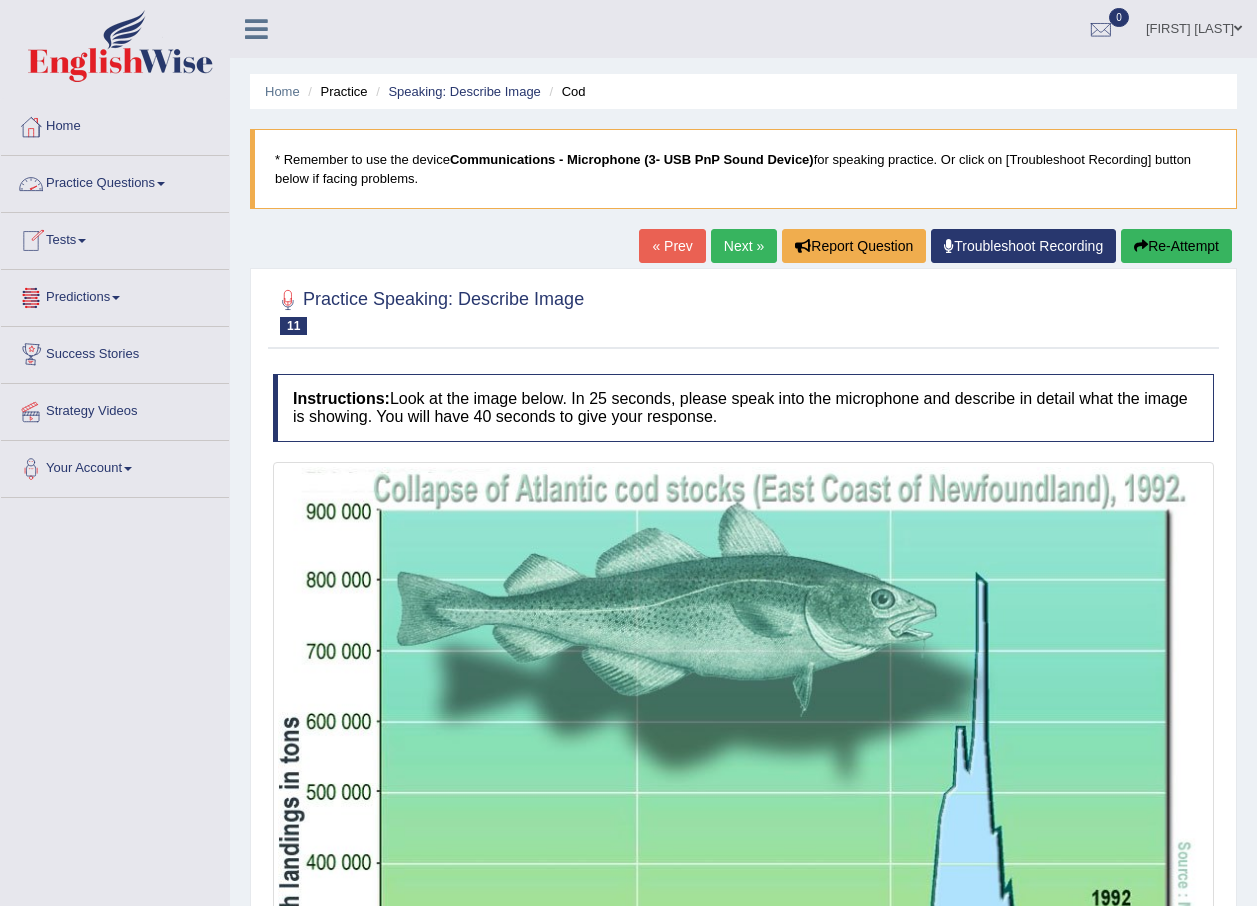 click on "Practice Questions" at bounding box center (115, 181) 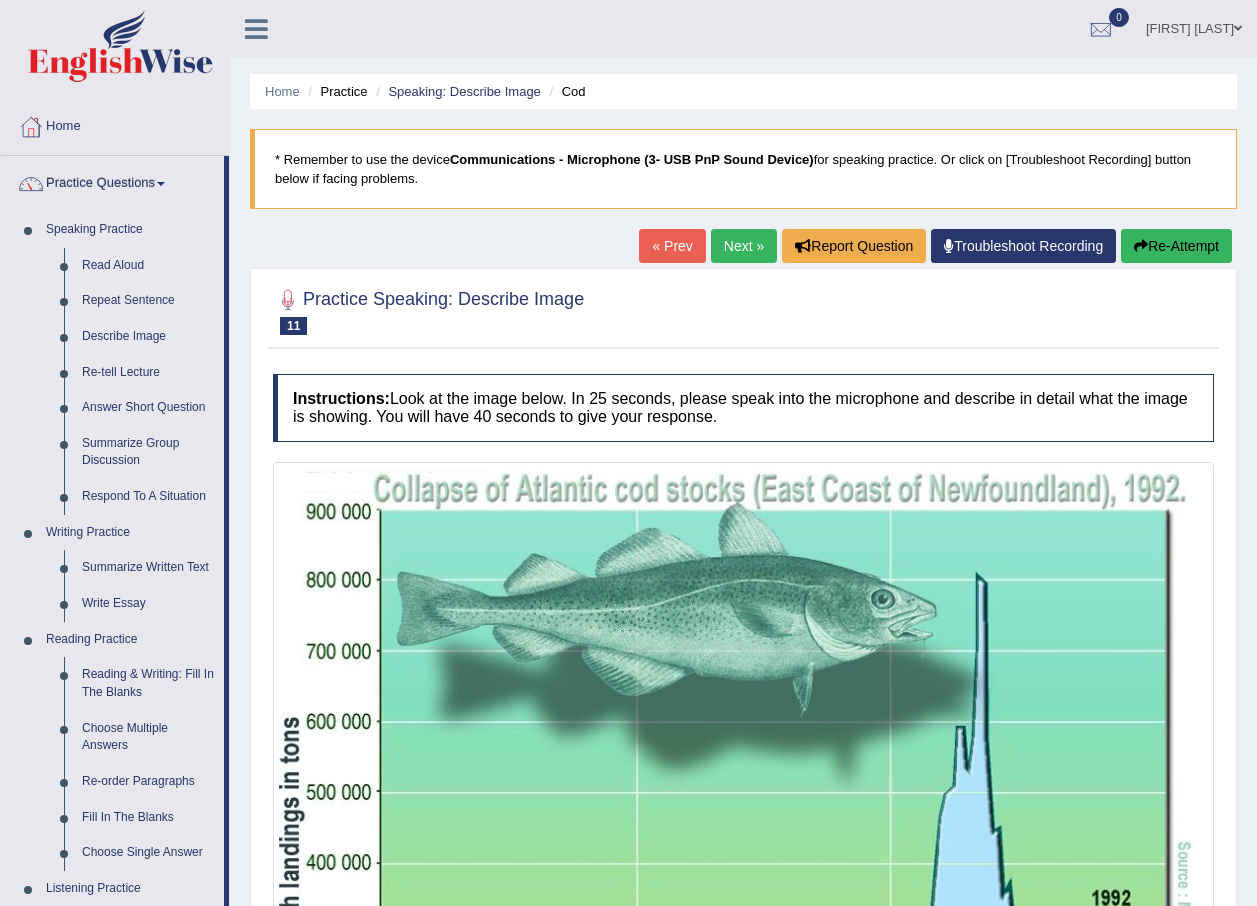 click on "Describe Image" at bounding box center (148, 337) 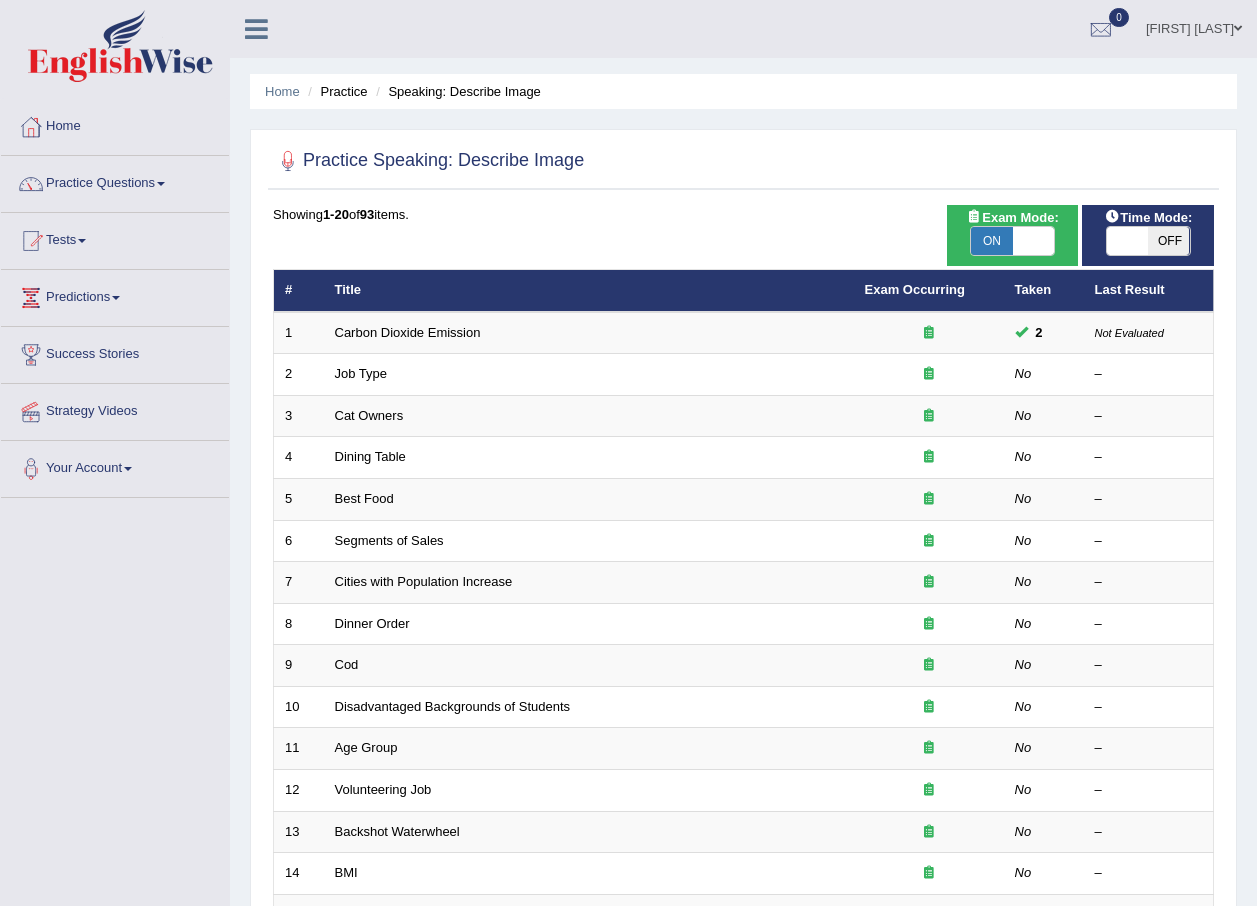 scroll, scrollTop: 0, scrollLeft: 0, axis: both 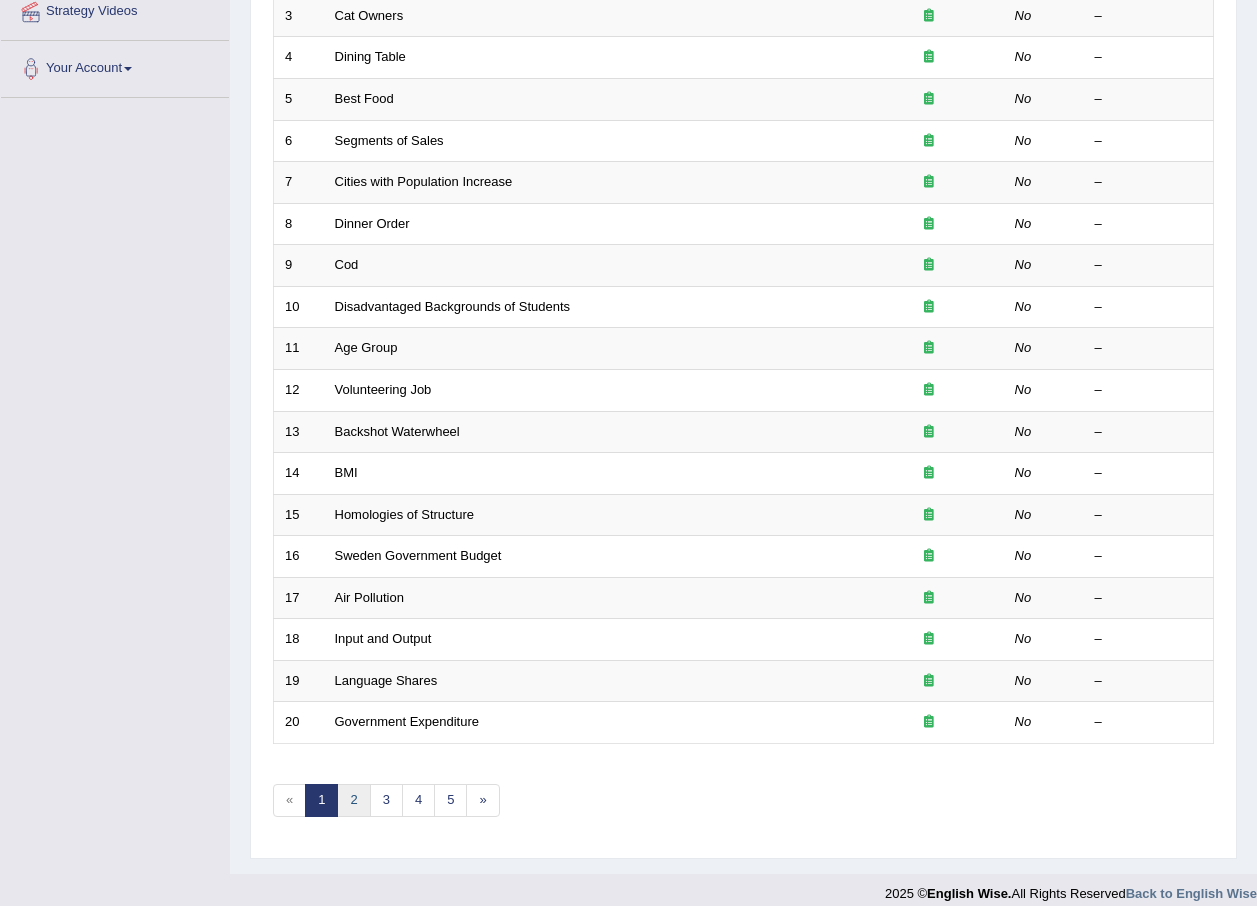 click on "2" at bounding box center [353, 800] 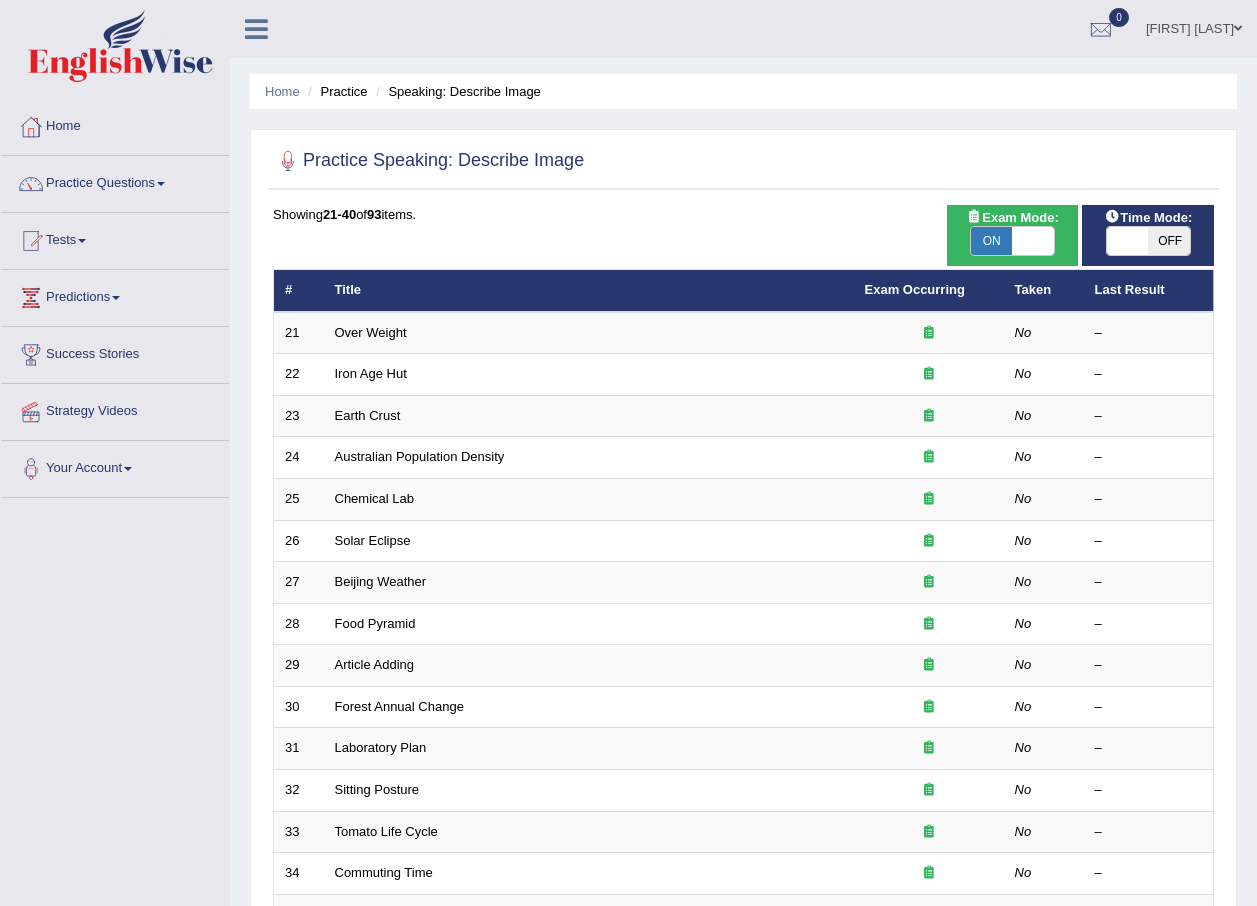 scroll, scrollTop: 0, scrollLeft: 0, axis: both 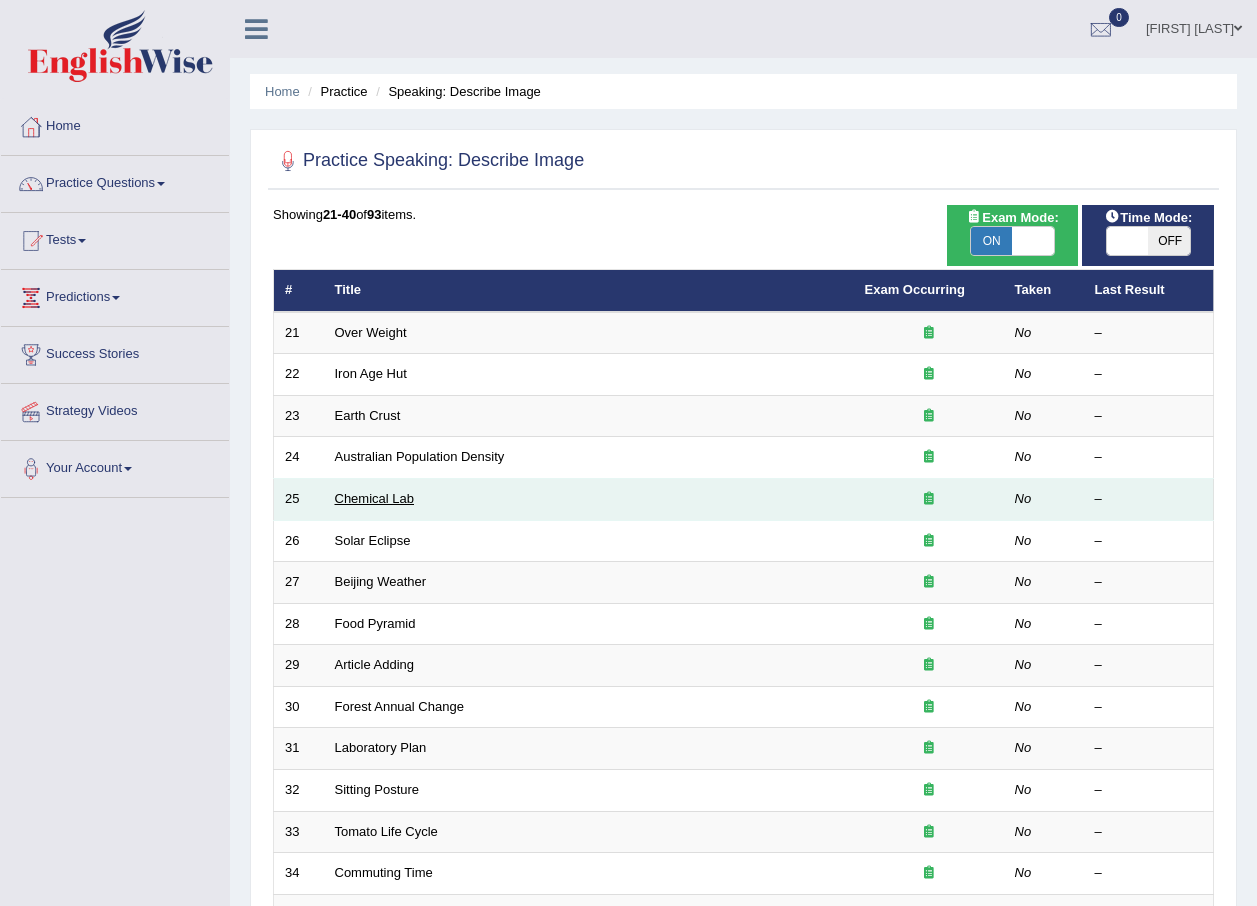 click on "Chemical Lab" at bounding box center [375, 498] 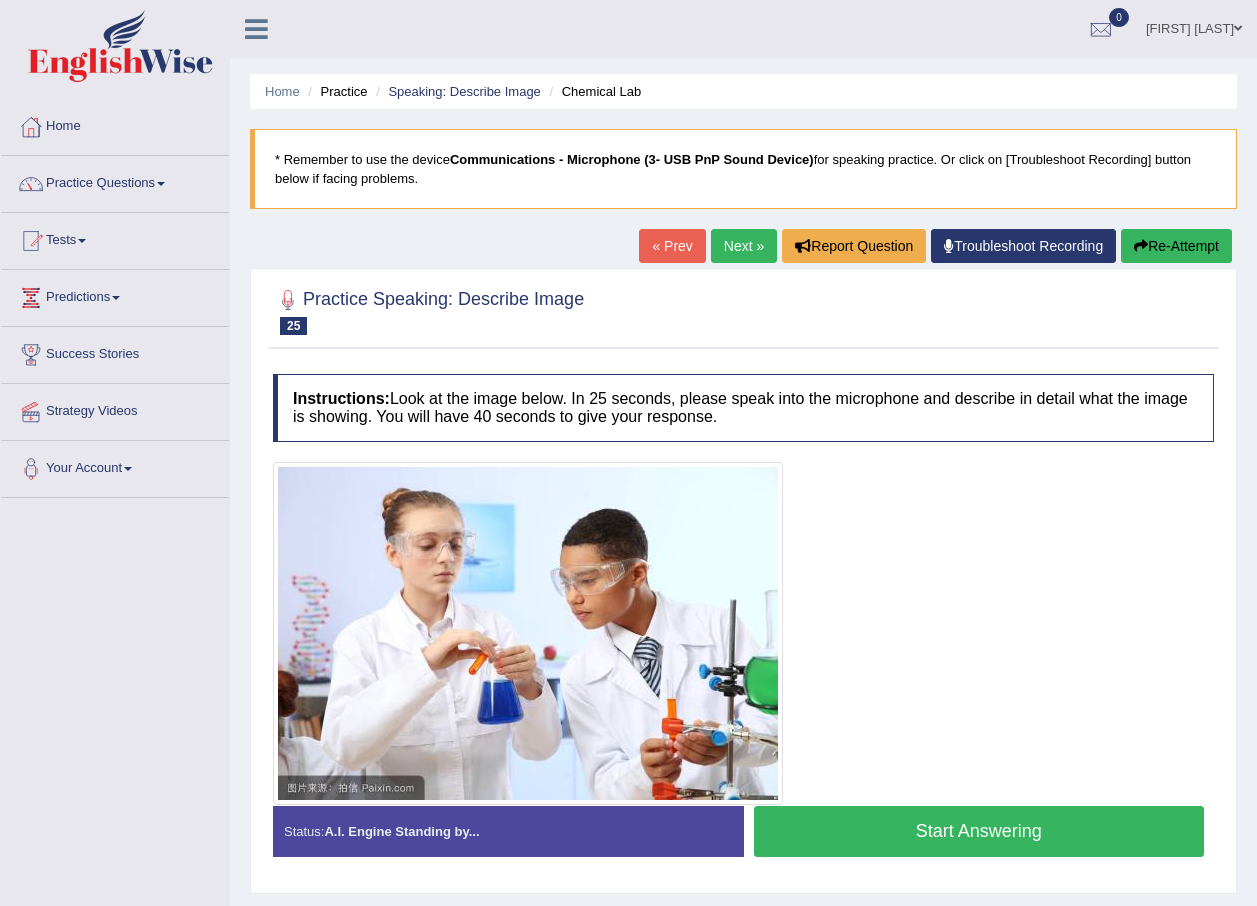 scroll, scrollTop: 0, scrollLeft: 0, axis: both 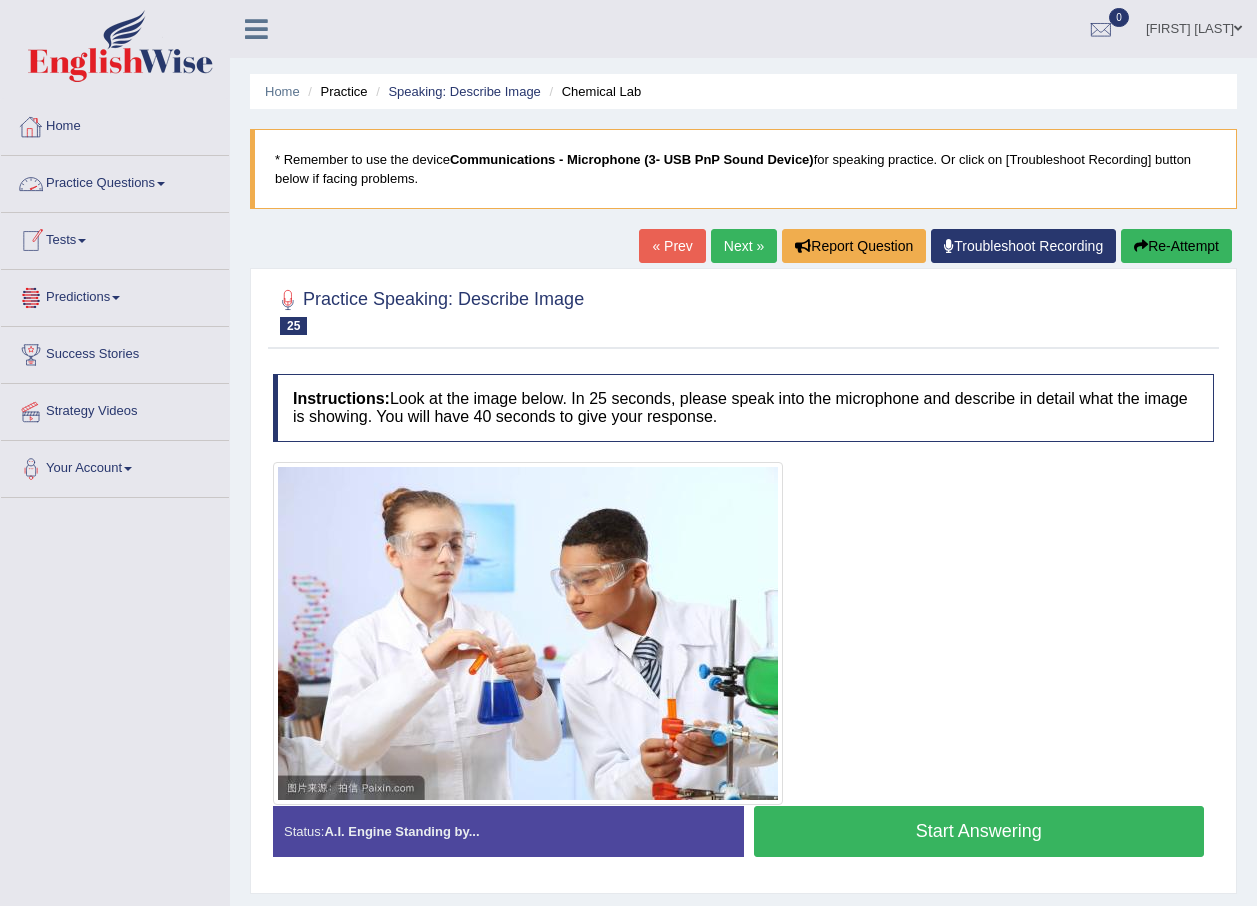 click on "Practice Questions" at bounding box center [115, 181] 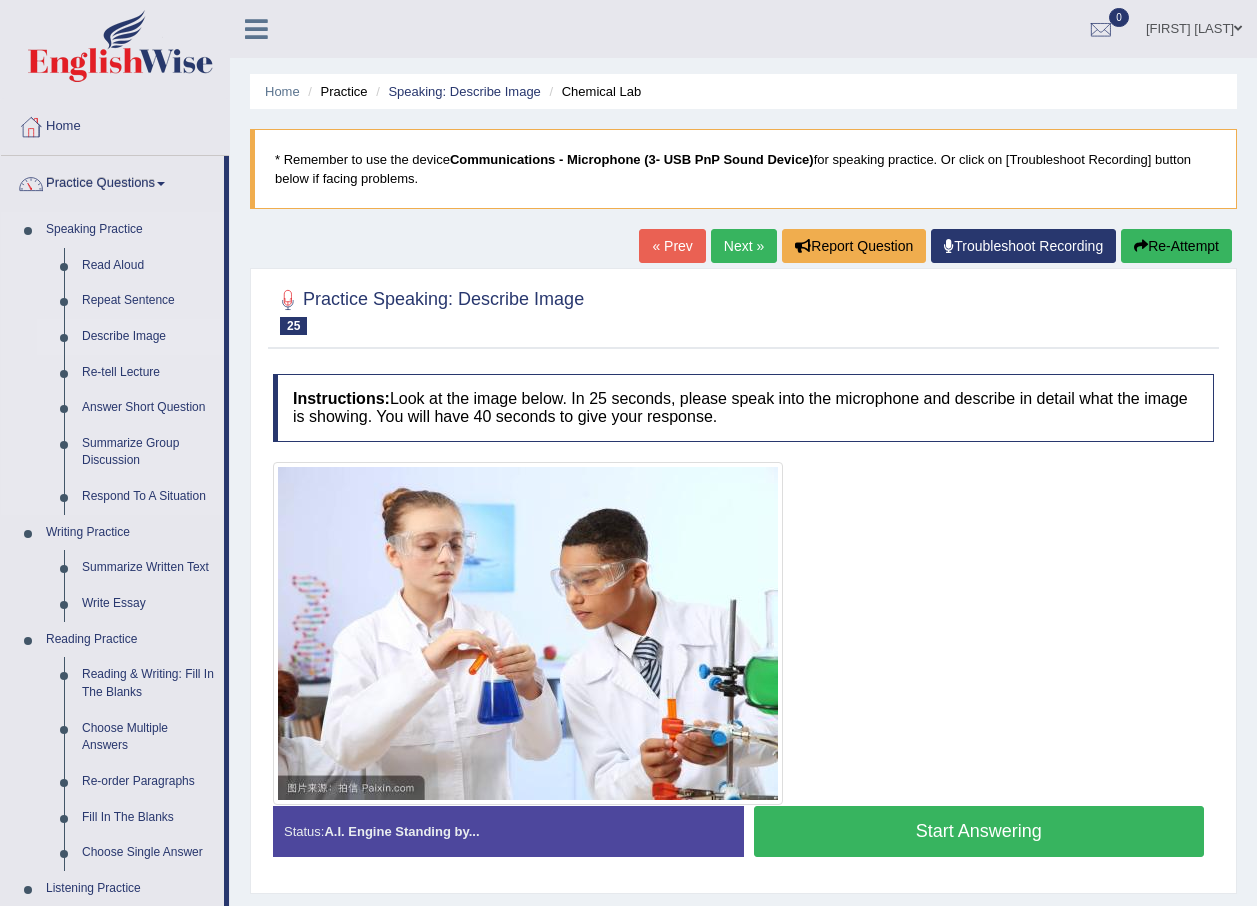 click on "Describe Image" at bounding box center (148, 337) 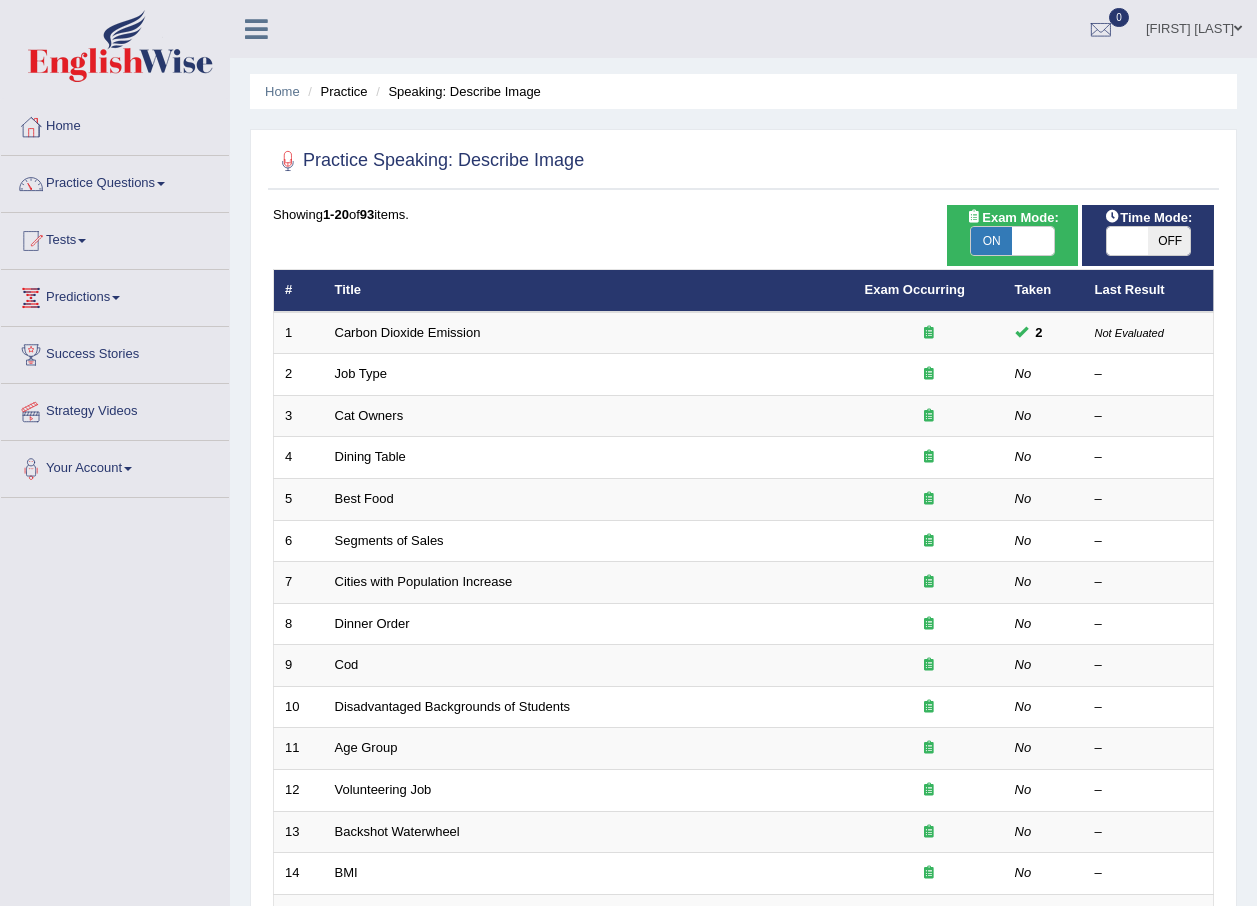 scroll, scrollTop: 0, scrollLeft: 0, axis: both 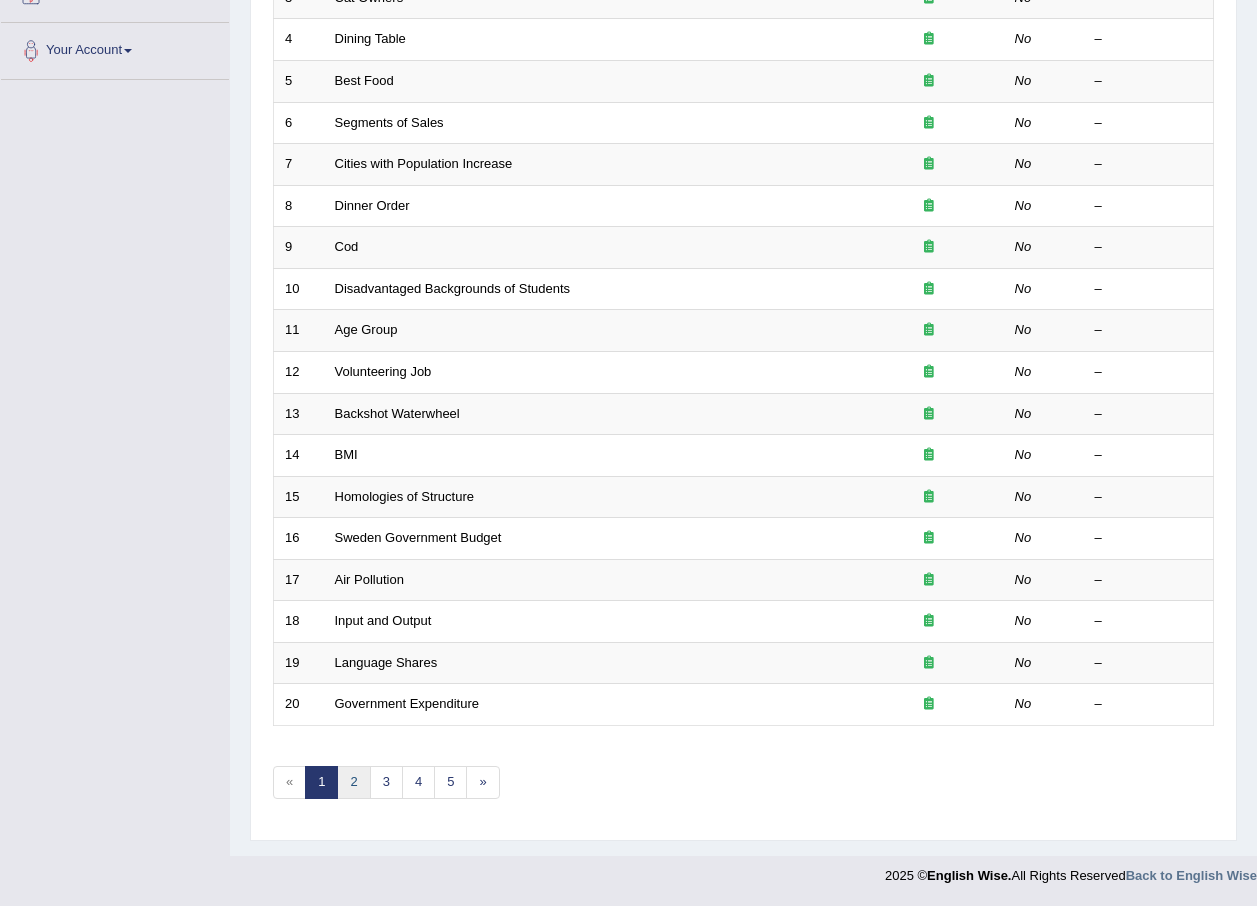 click on "2" at bounding box center (353, 782) 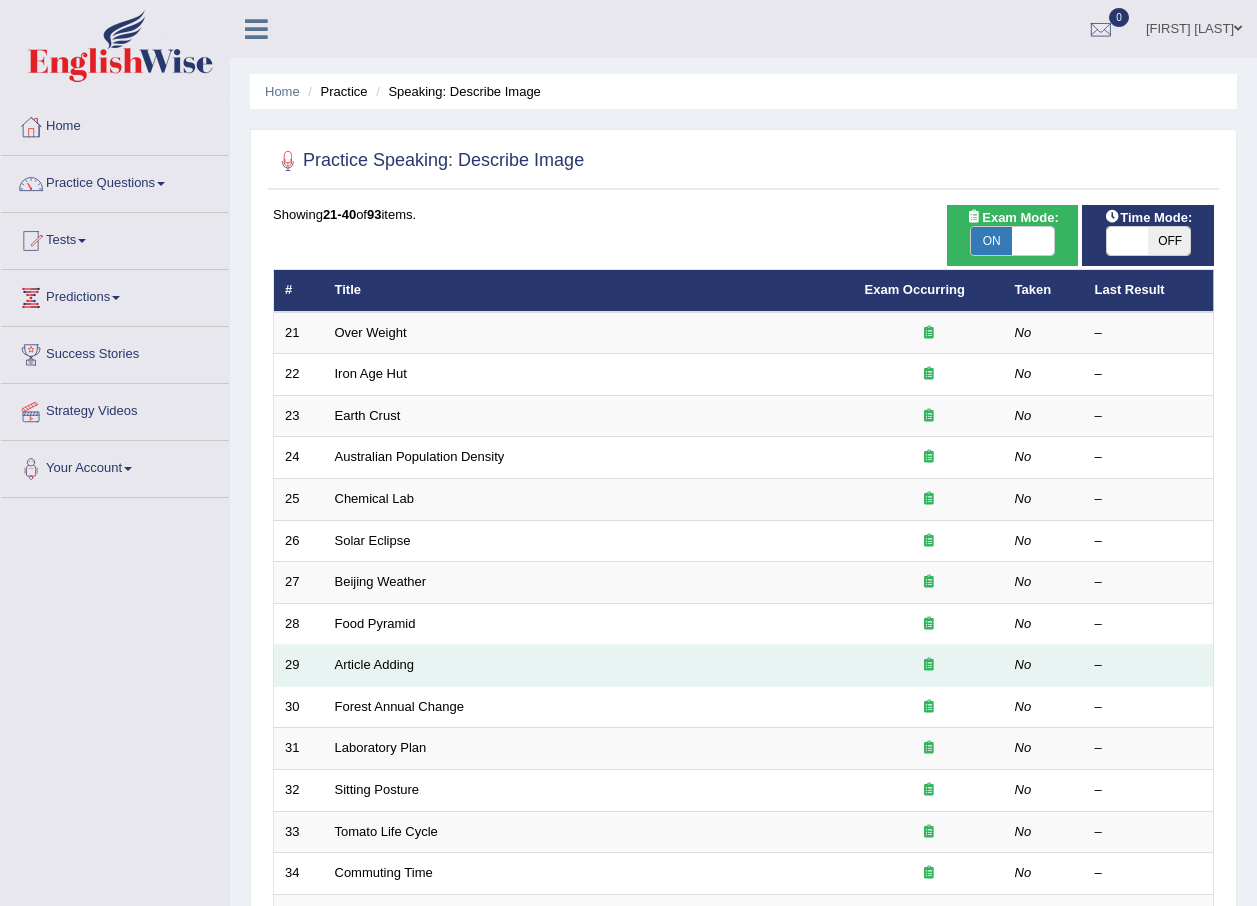 scroll, scrollTop: 0, scrollLeft: 0, axis: both 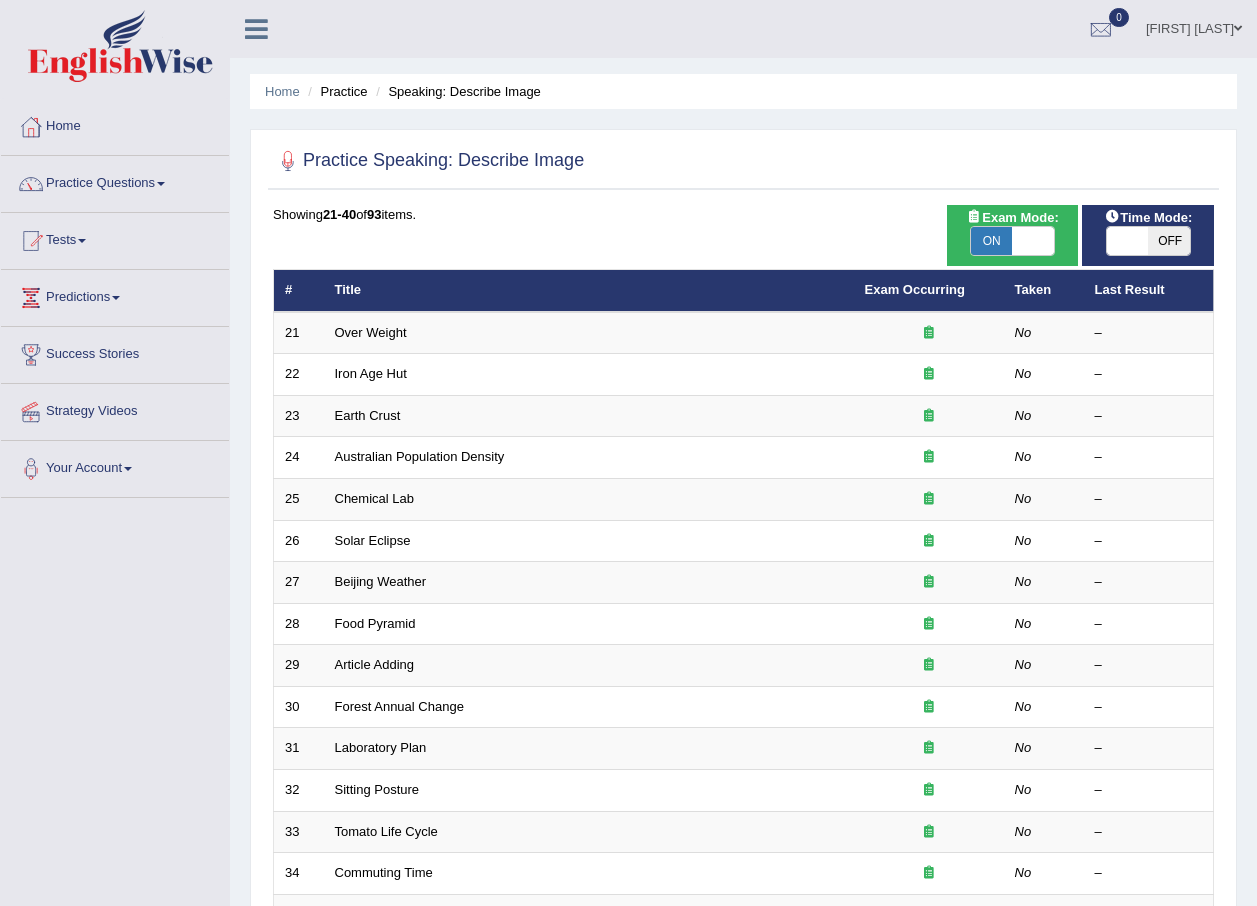 click on "ON" at bounding box center [992, 241] 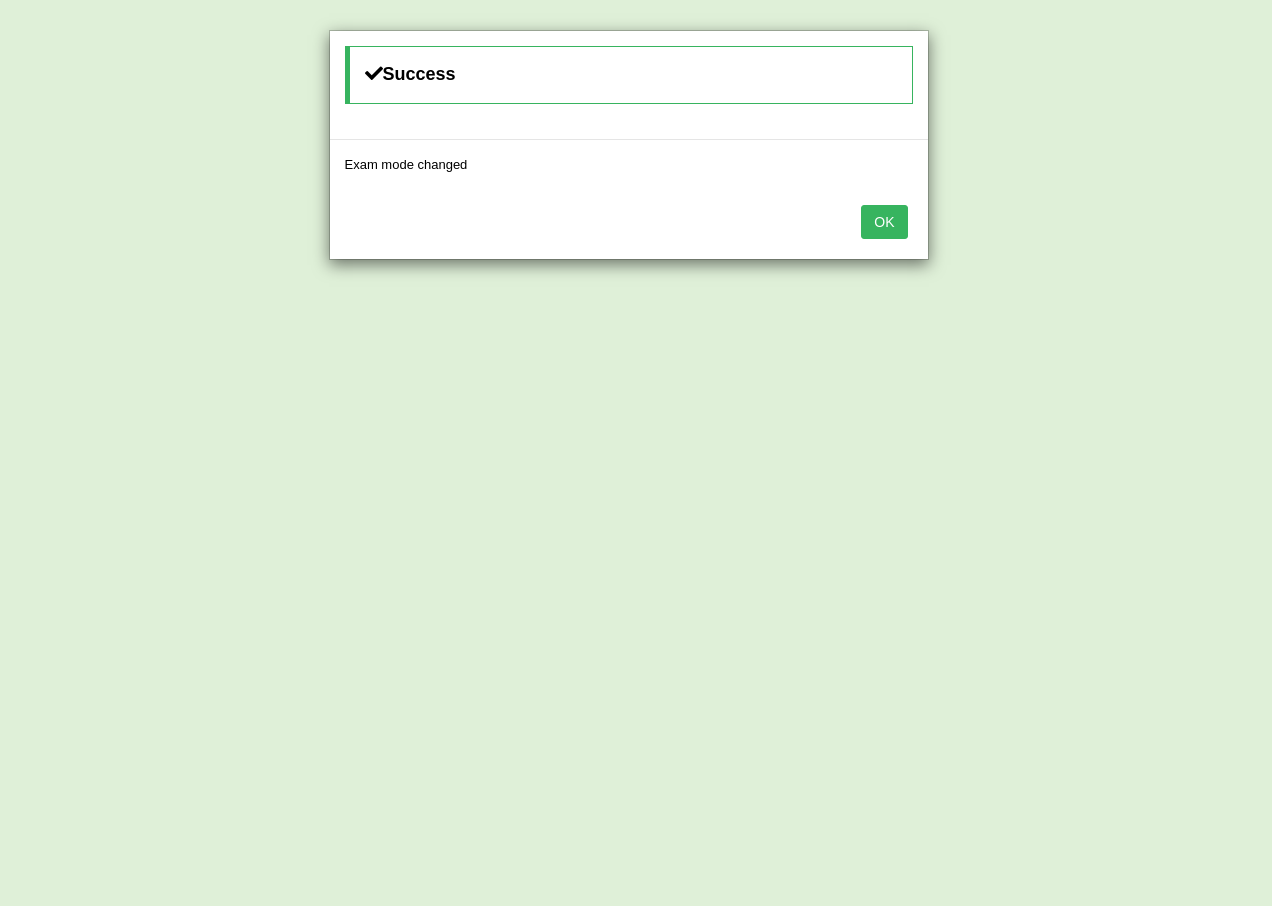 click on "OK" at bounding box center (884, 222) 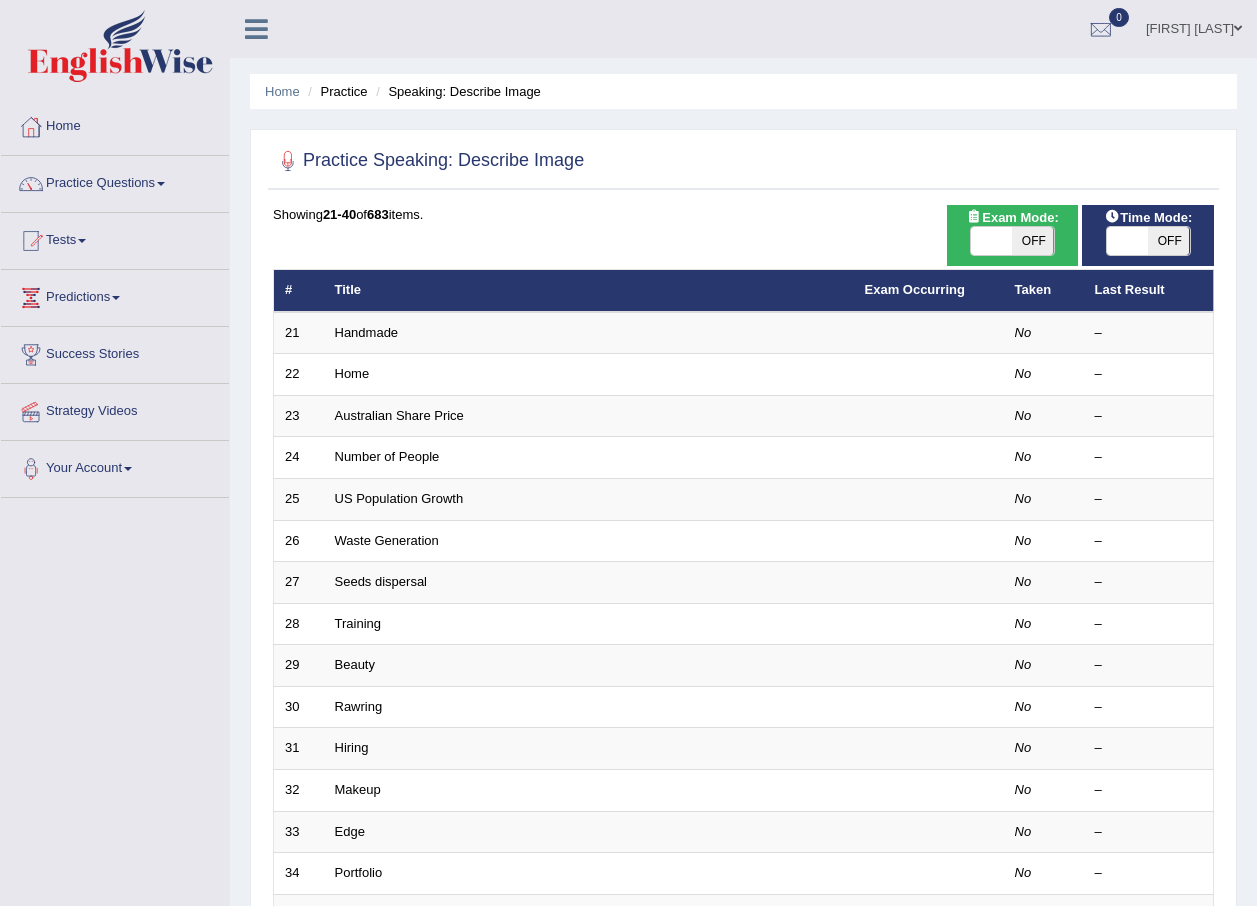 scroll, scrollTop: 0, scrollLeft: 0, axis: both 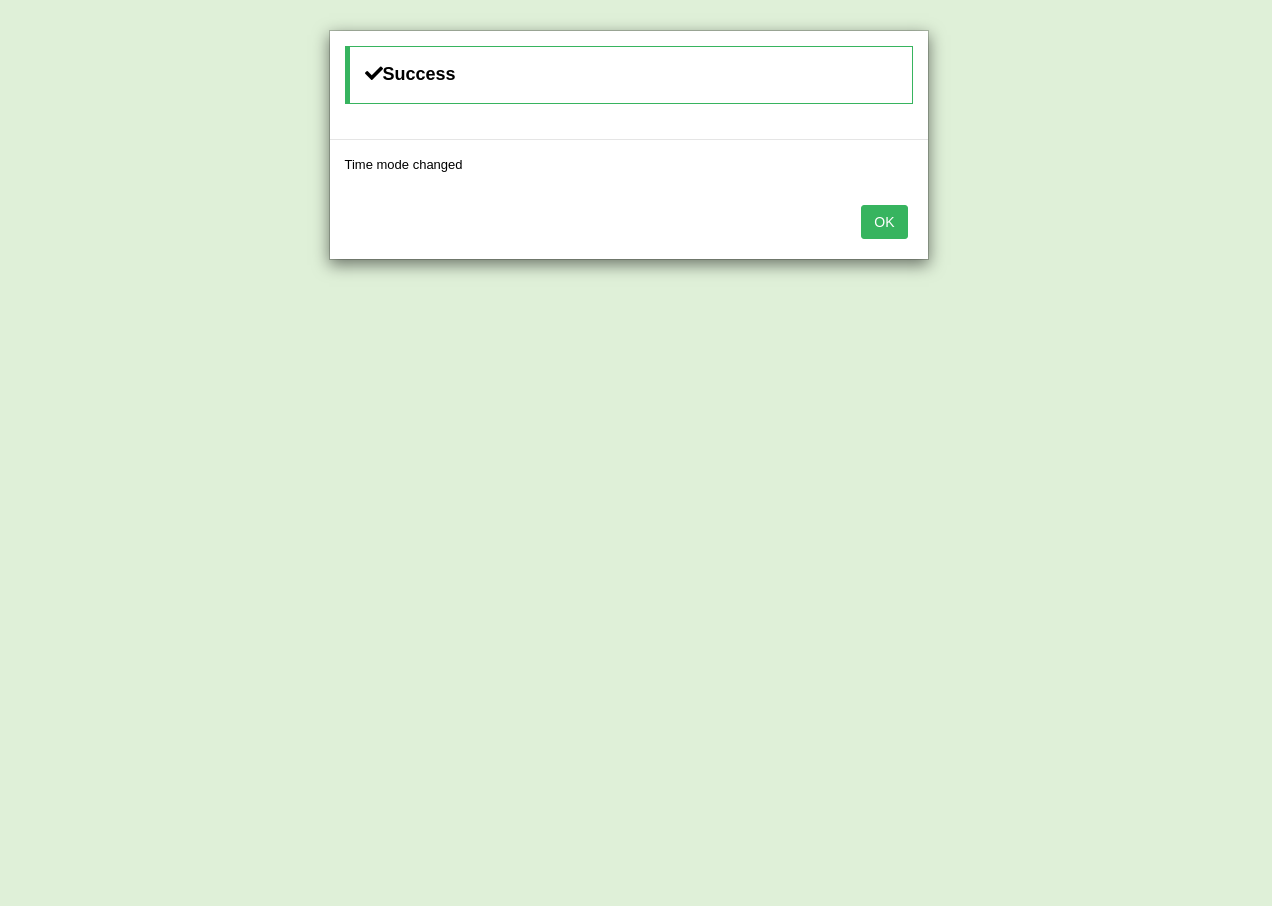 click on "OK" at bounding box center (884, 222) 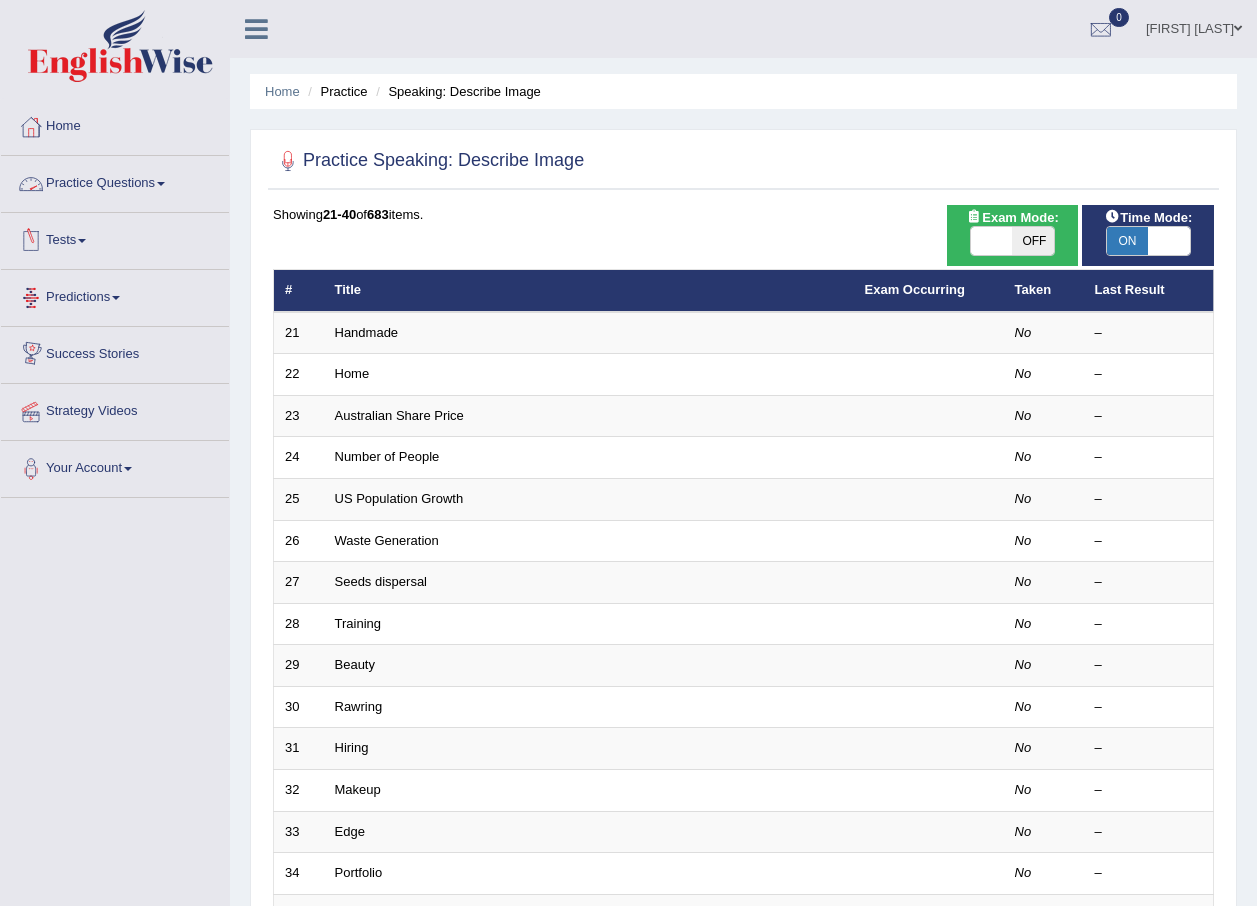click on "Practice Questions" at bounding box center (115, 181) 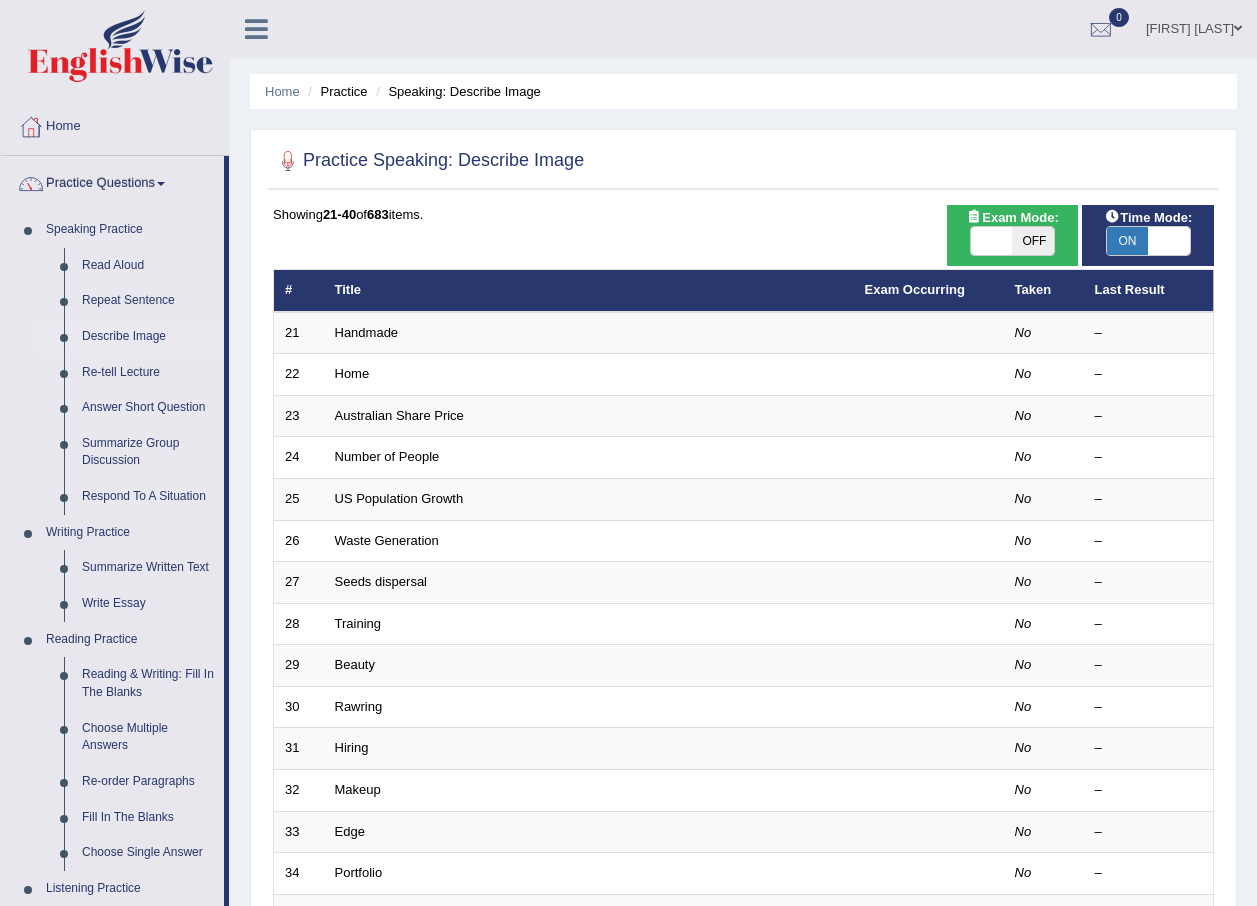 click on "Describe Image" at bounding box center [148, 337] 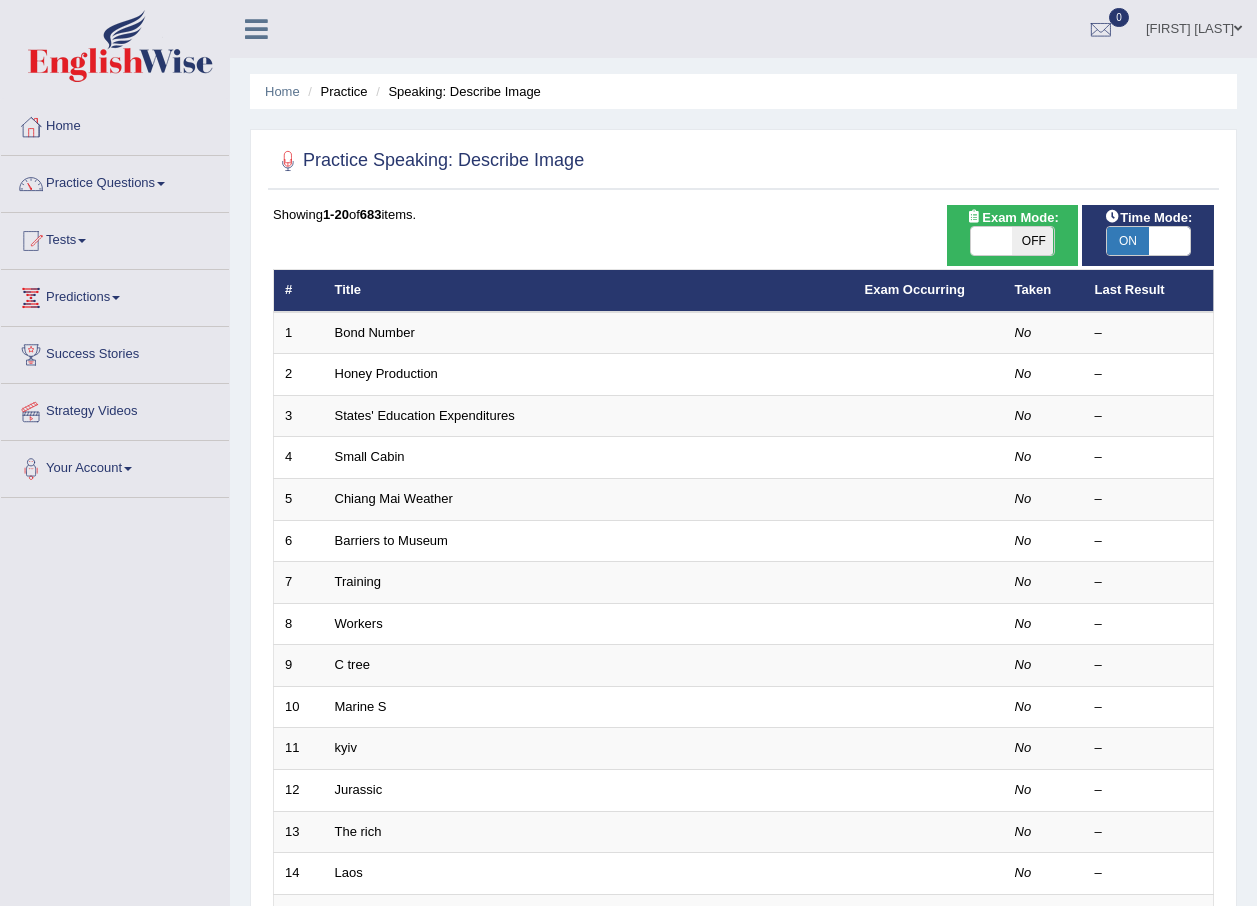 scroll, scrollTop: 0, scrollLeft: 0, axis: both 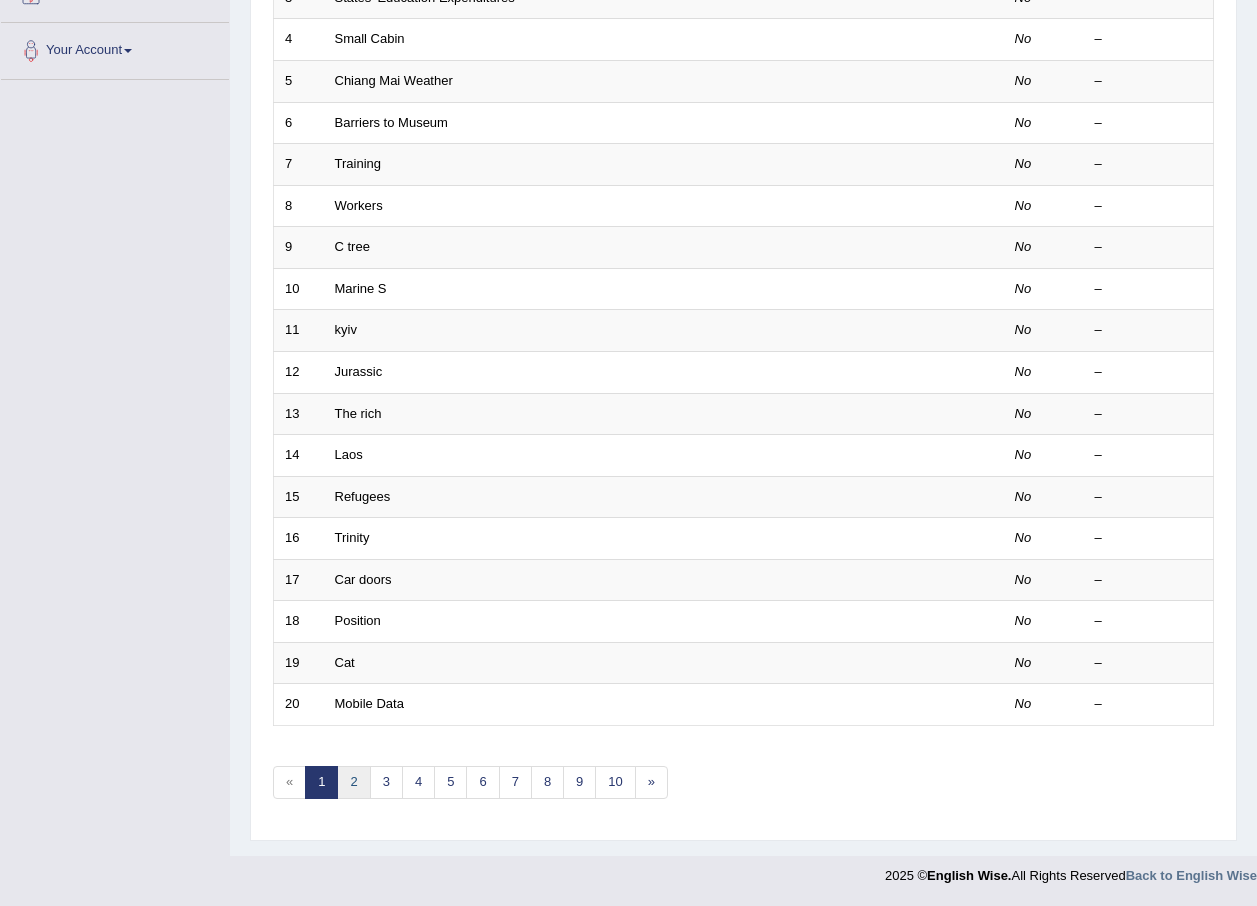 click on "2" at bounding box center (353, 782) 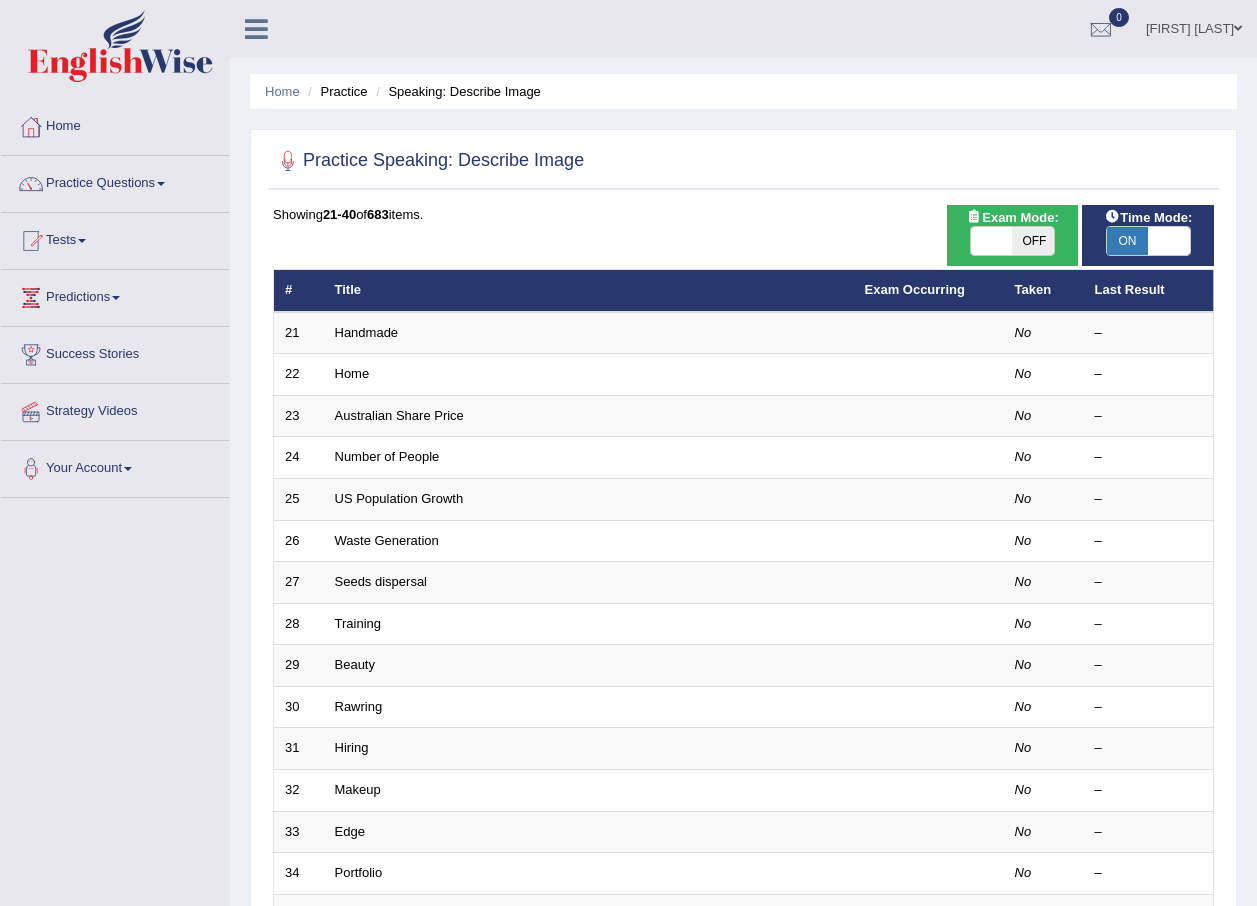 scroll, scrollTop: 0, scrollLeft: 0, axis: both 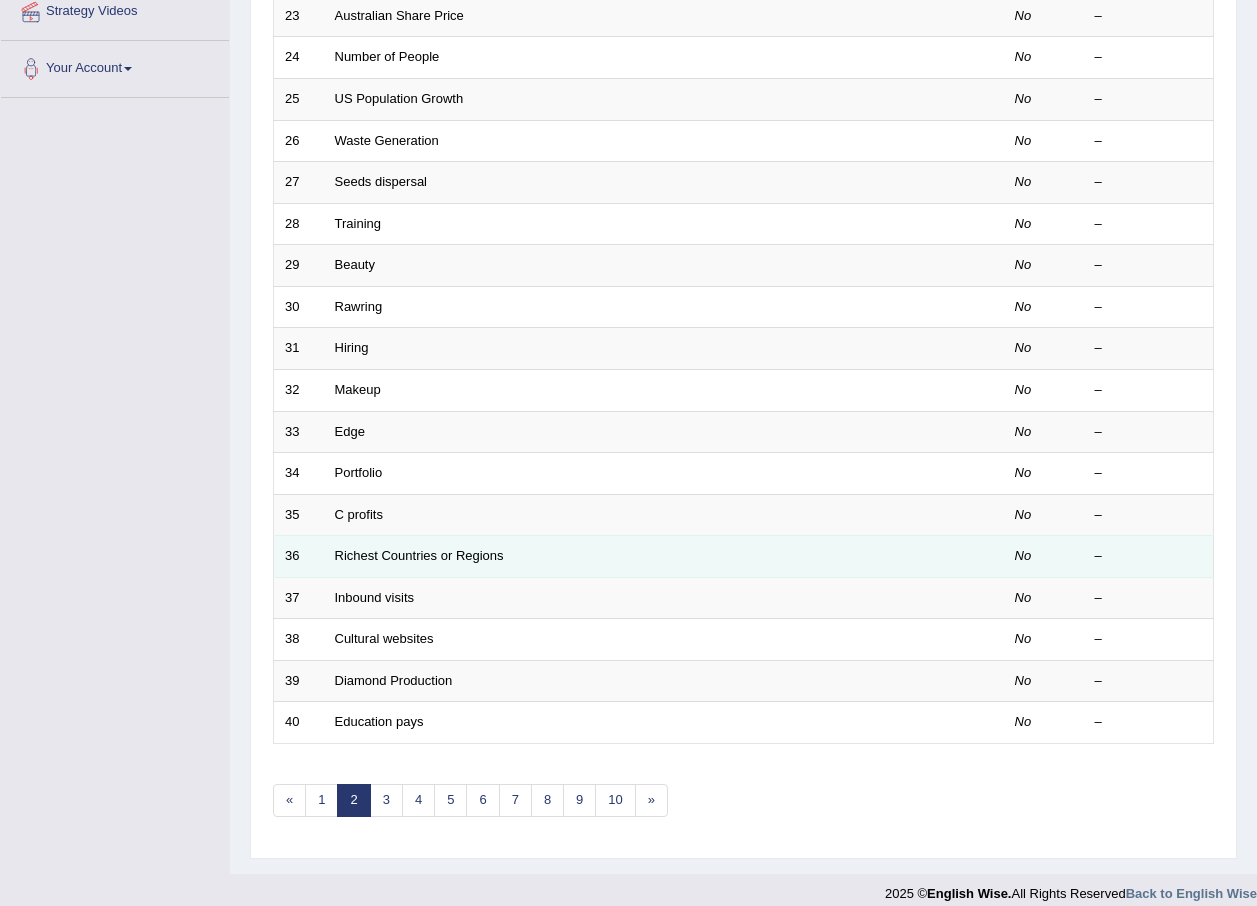 click on "Richest Countries or Regions" at bounding box center [589, 557] 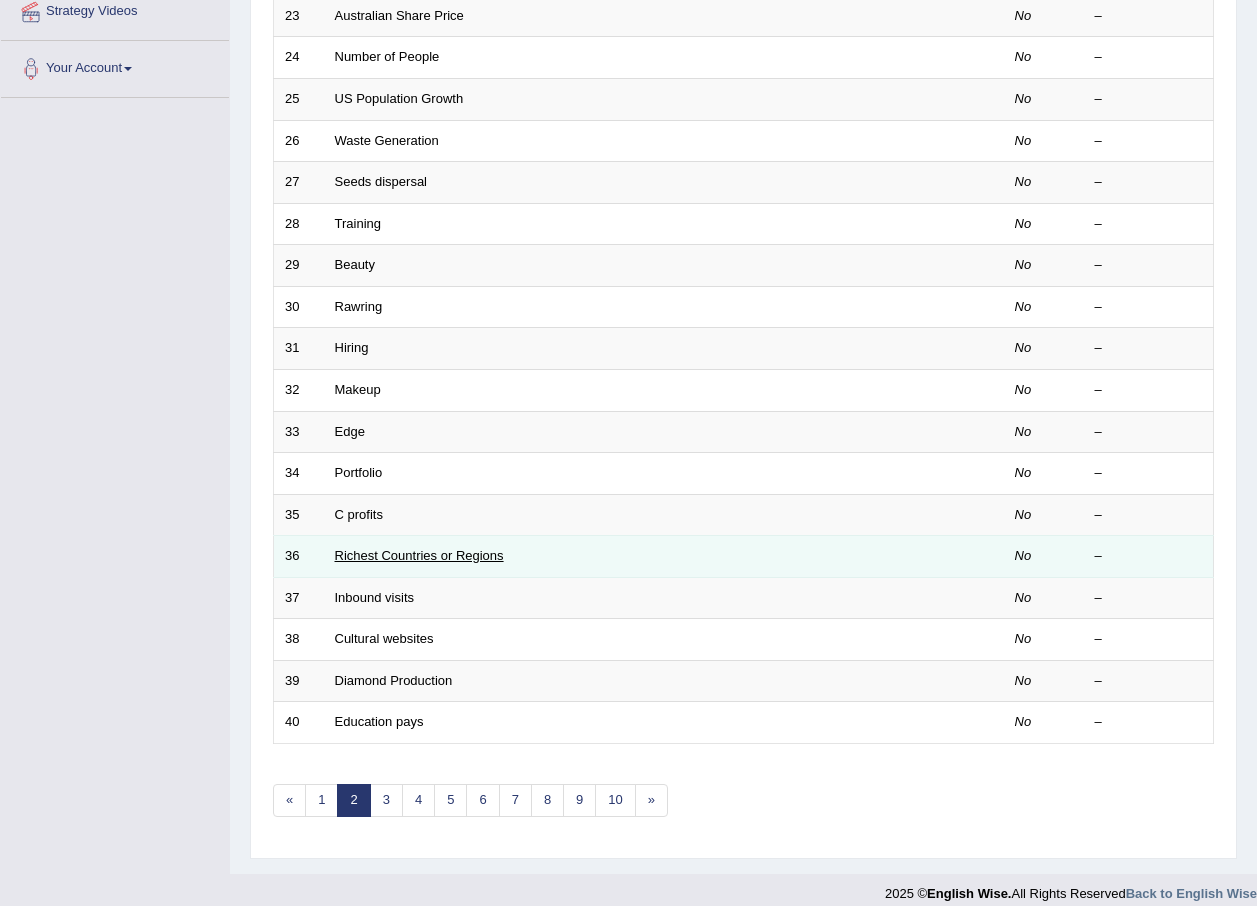 click on "Richest Countries or Regions" at bounding box center (419, 555) 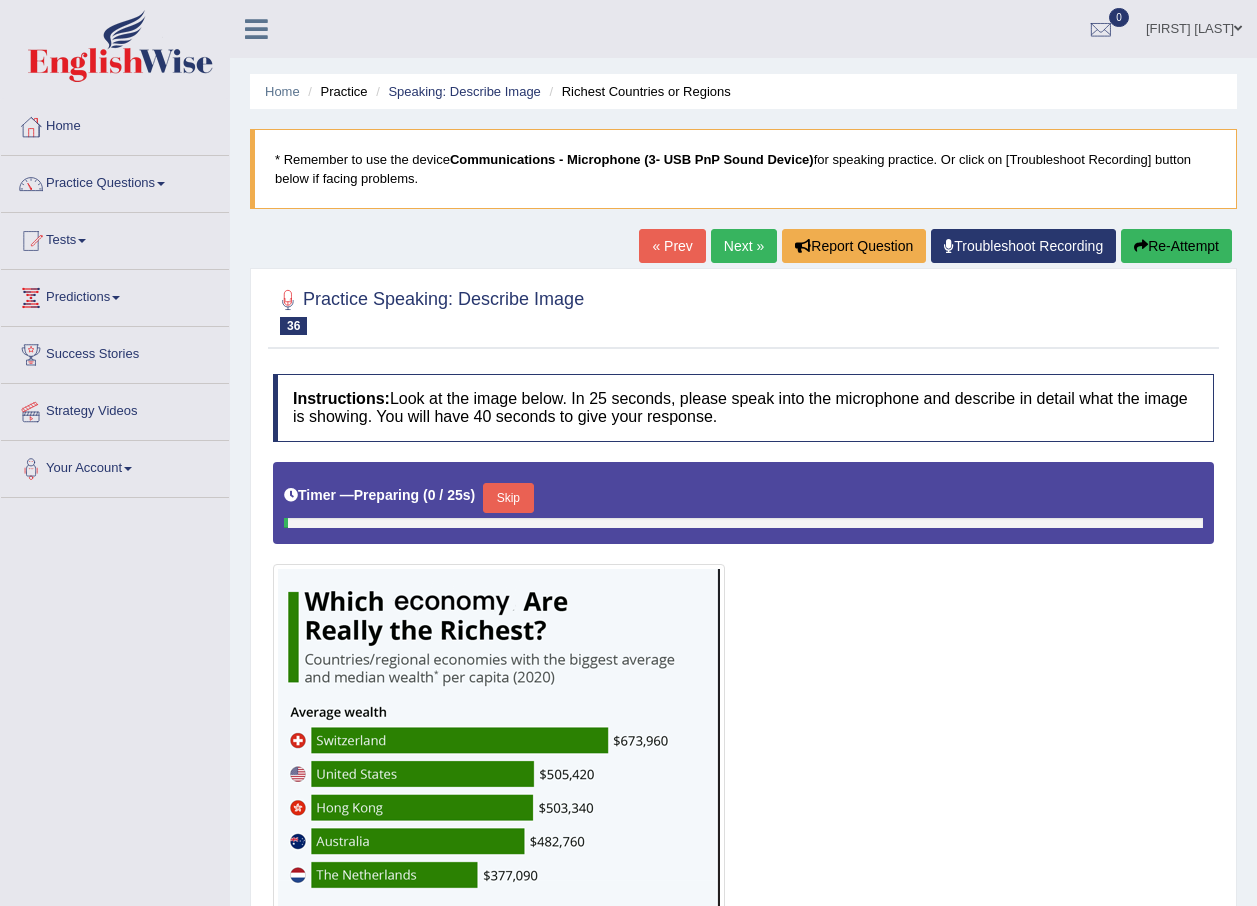 scroll, scrollTop: 0, scrollLeft: 0, axis: both 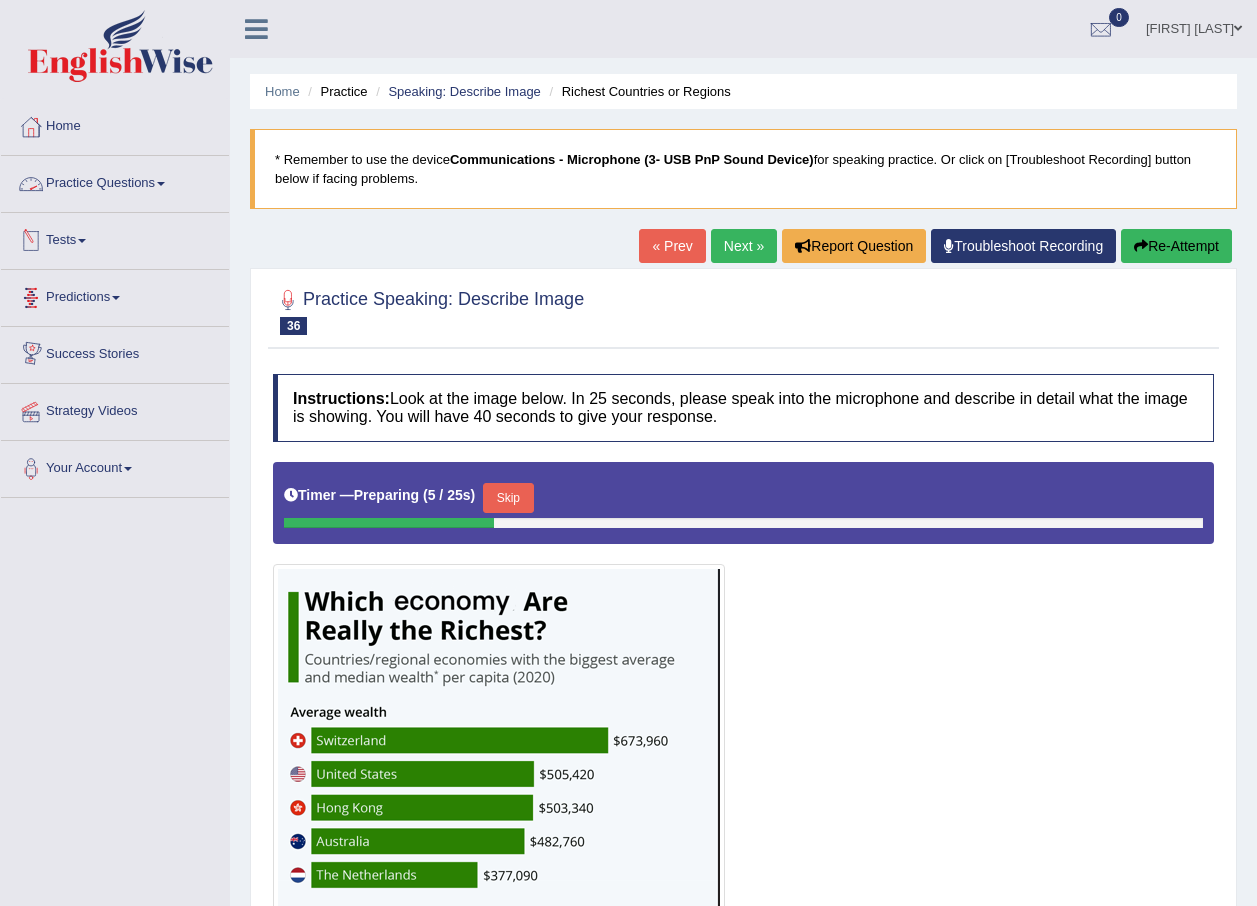 click on "Practice Questions" at bounding box center (115, 181) 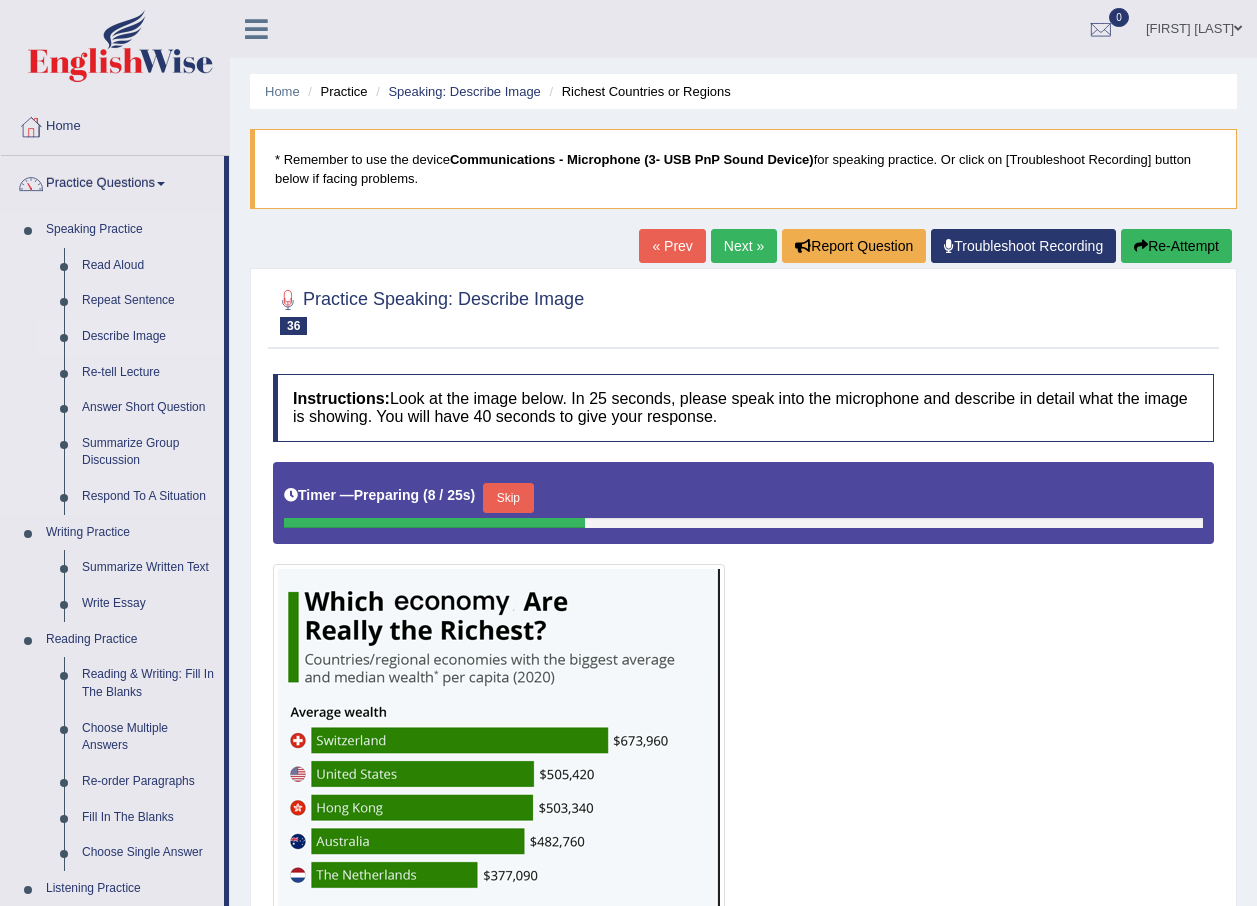 click on "Describe Image" at bounding box center (148, 337) 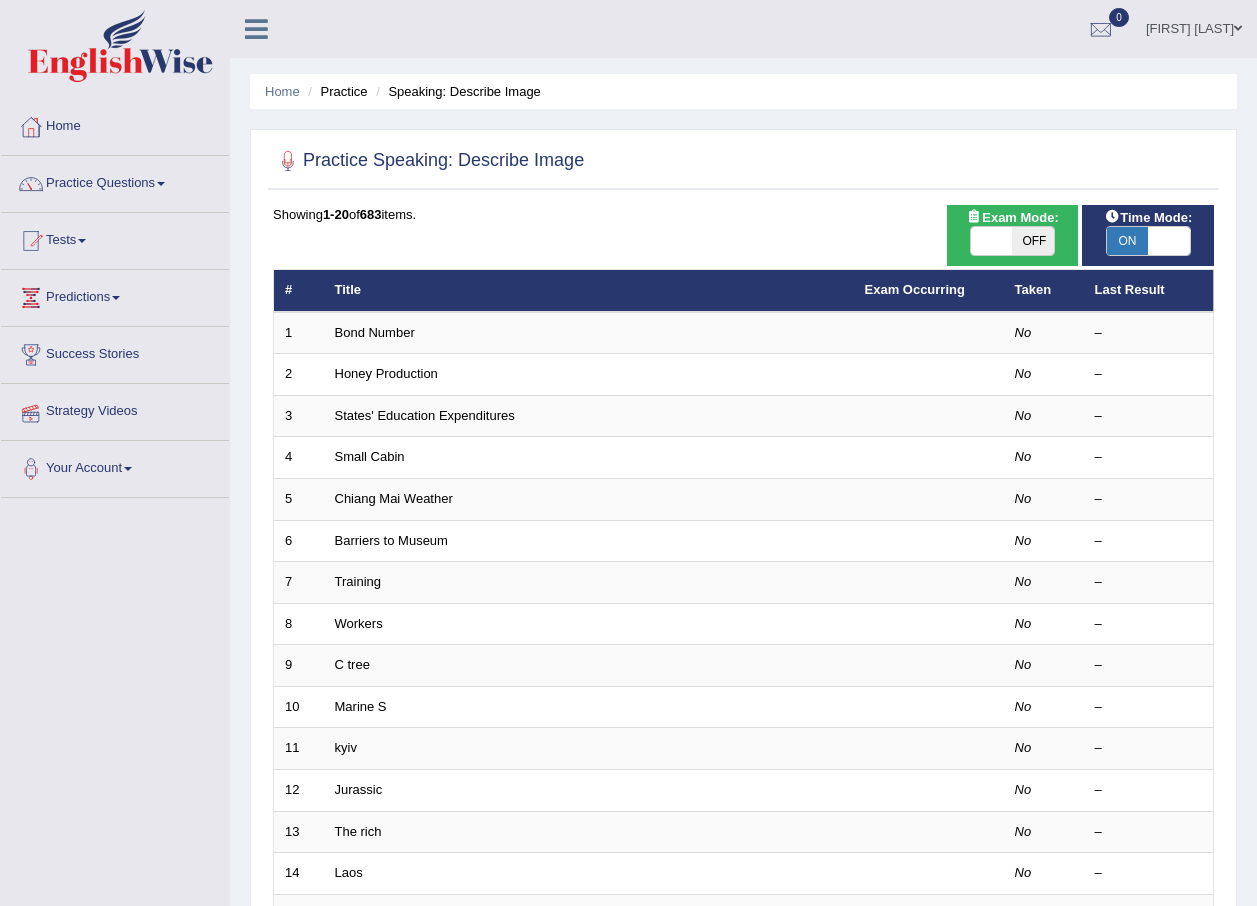 scroll, scrollTop: 0, scrollLeft: 0, axis: both 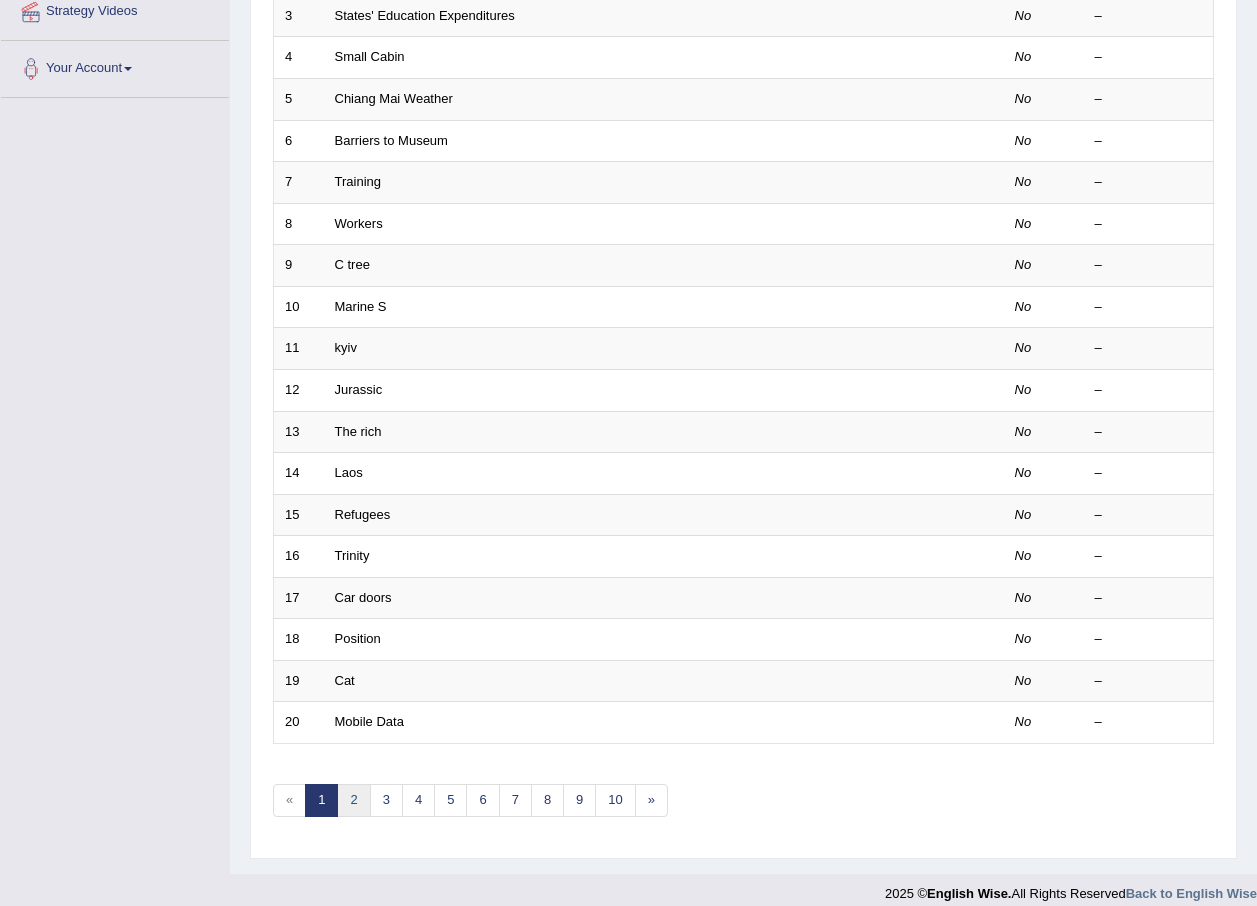 click on "2" at bounding box center (353, 800) 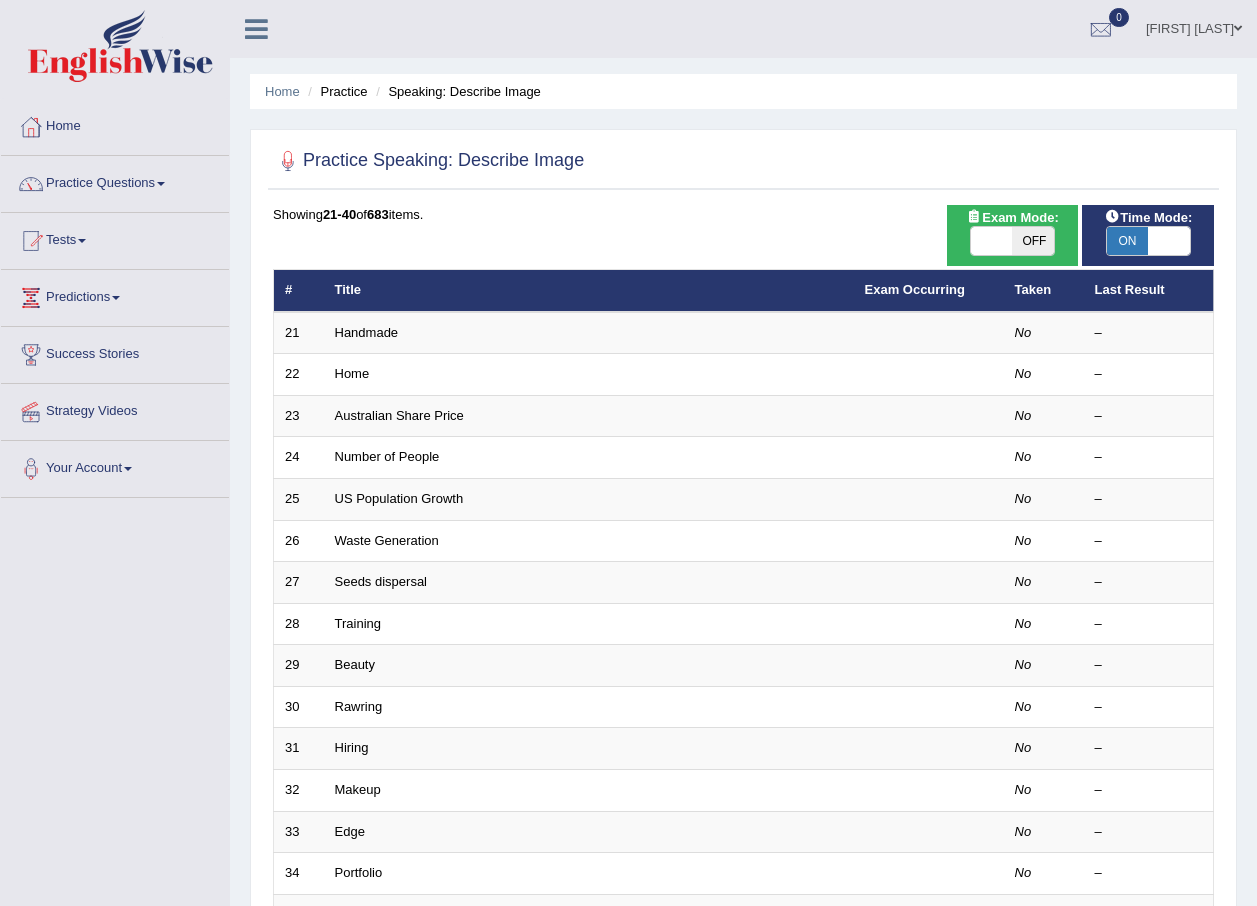 scroll, scrollTop: 0, scrollLeft: 0, axis: both 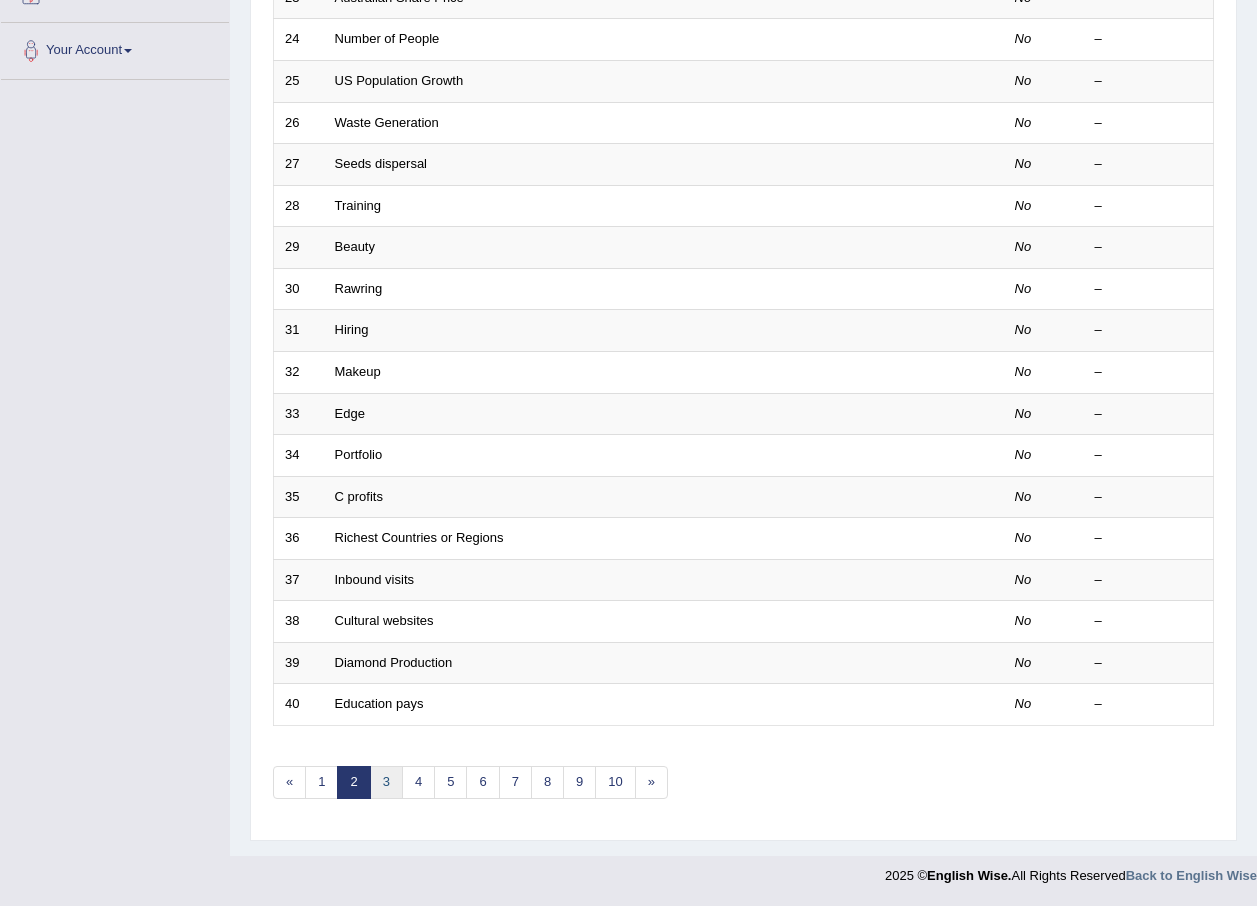 click on "3" at bounding box center (386, 782) 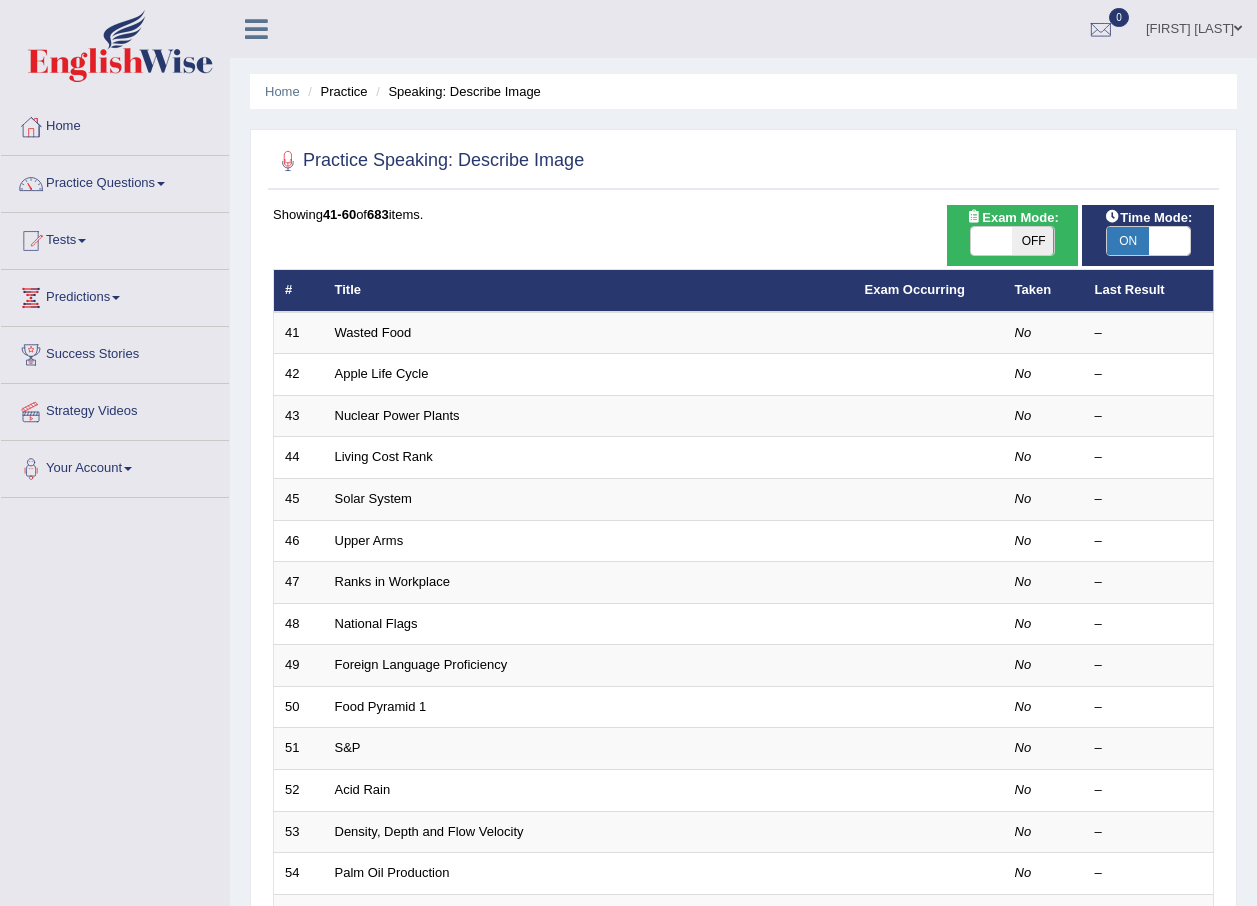 scroll, scrollTop: 0, scrollLeft: 0, axis: both 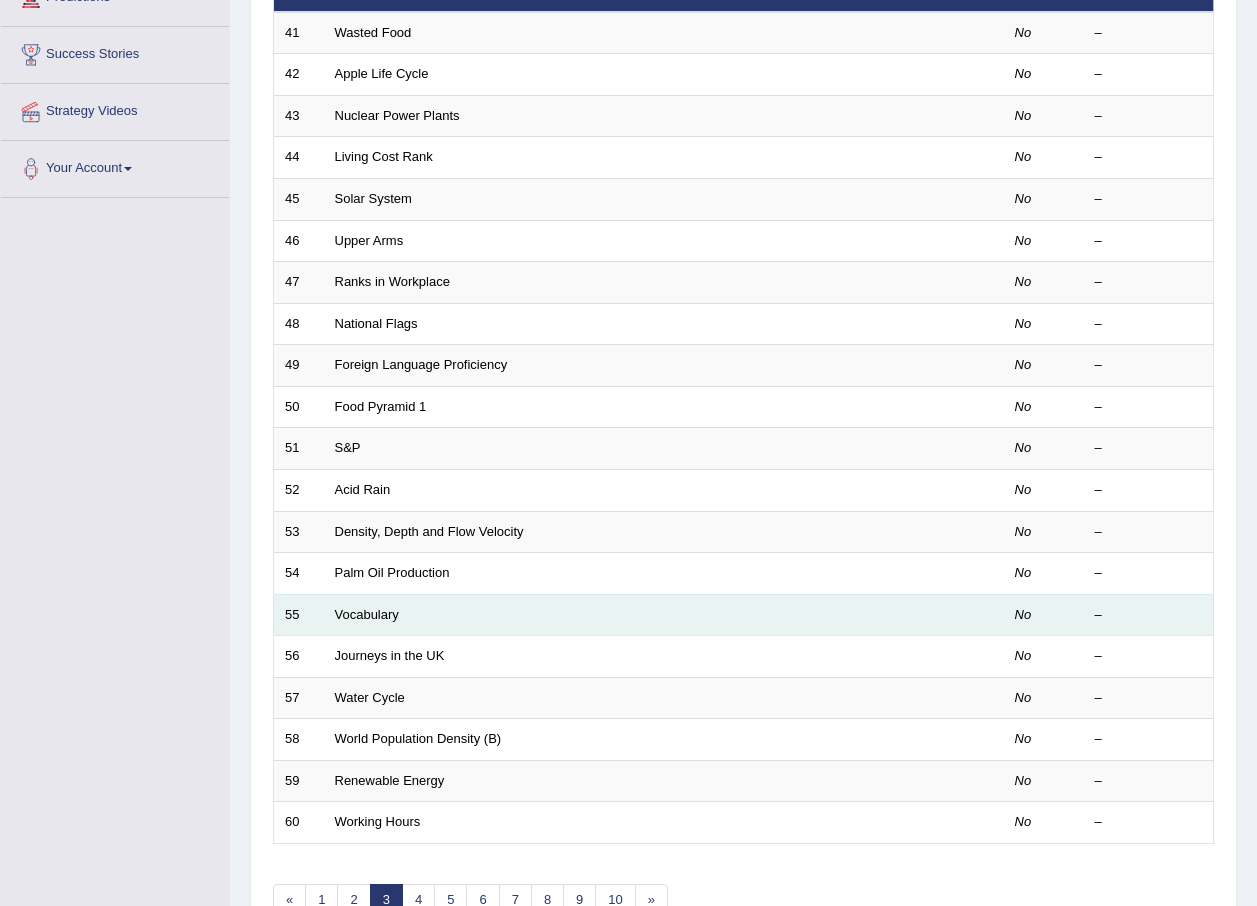 click on "Vocabulary" at bounding box center [589, 615] 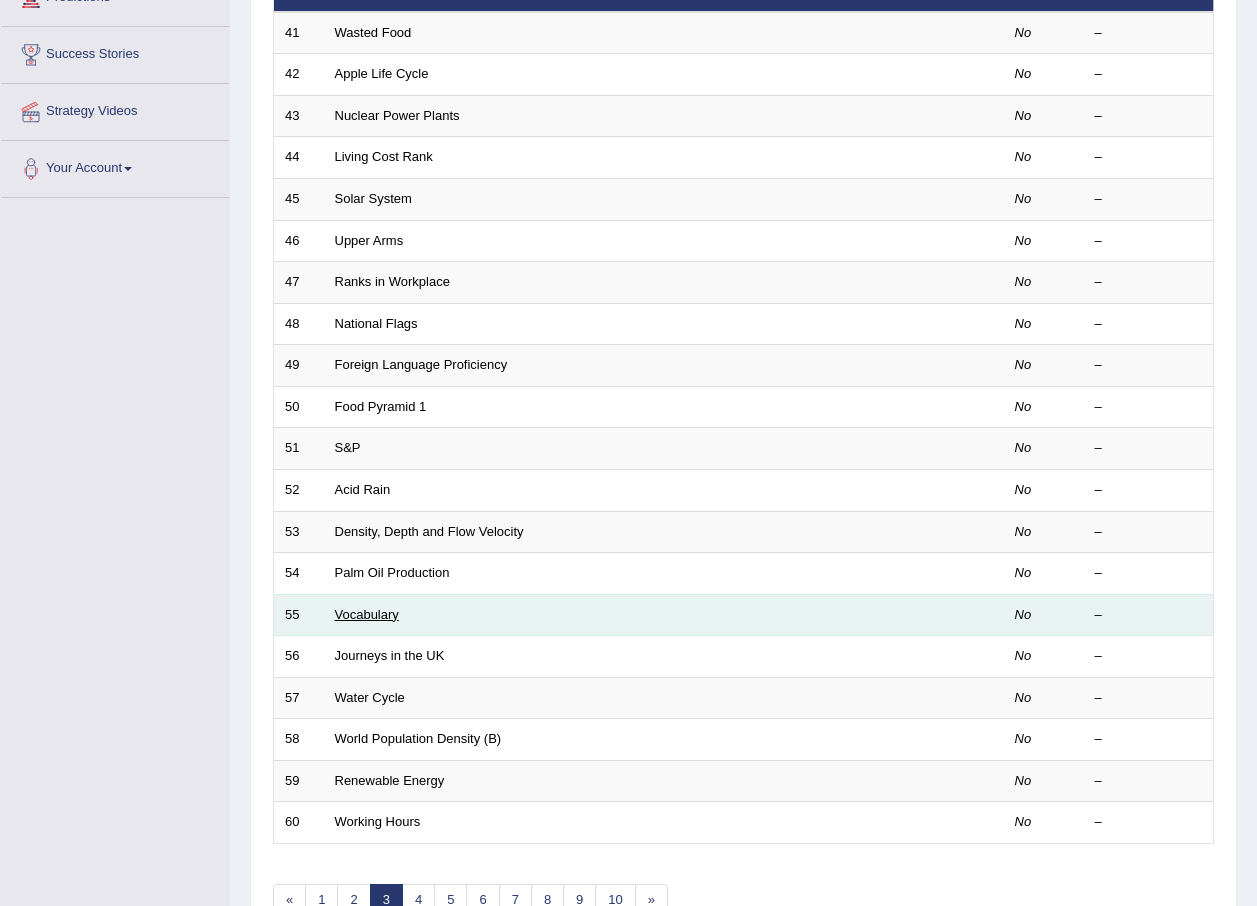 click on "Vocabulary" at bounding box center [367, 614] 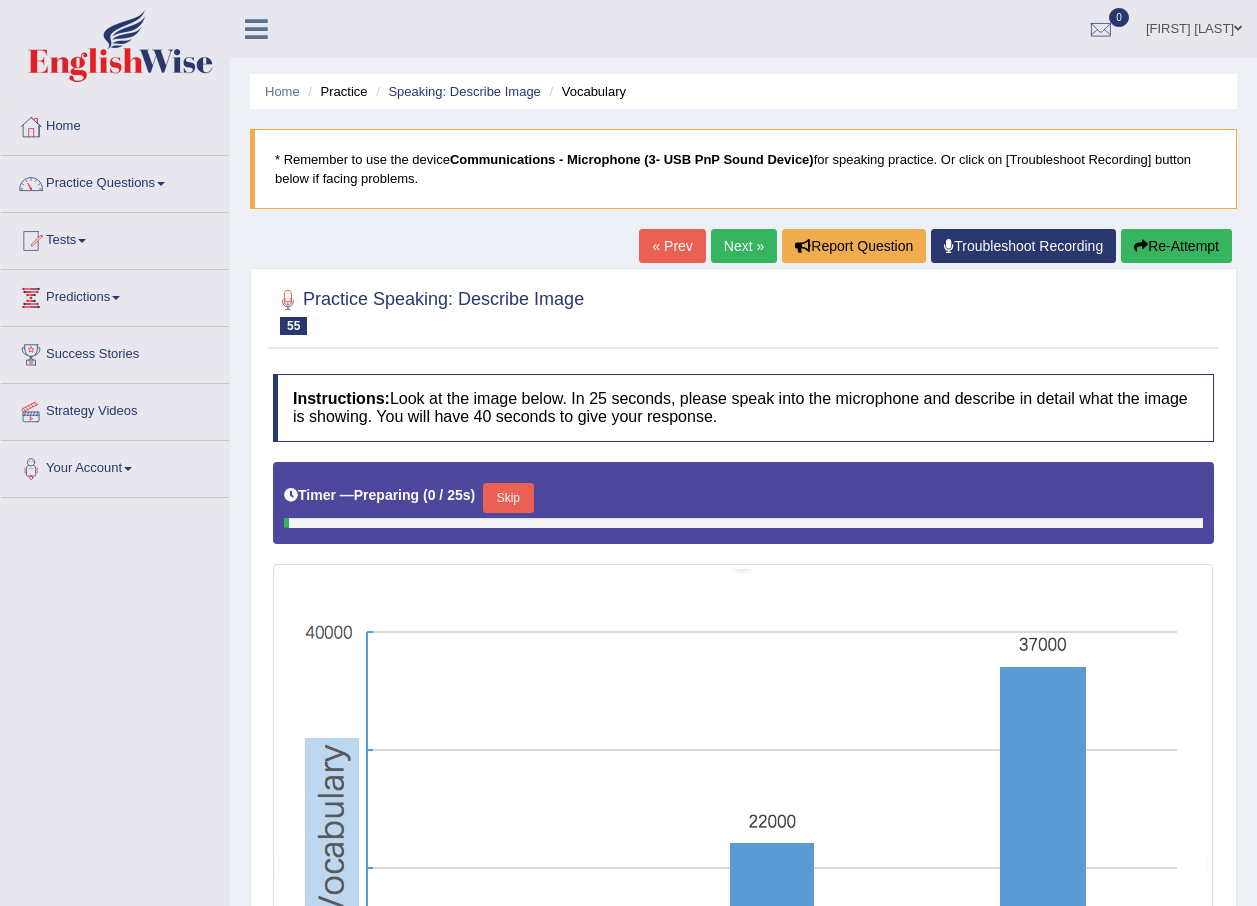 scroll, scrollTop: 0, scrollLeft: 0, axis: both 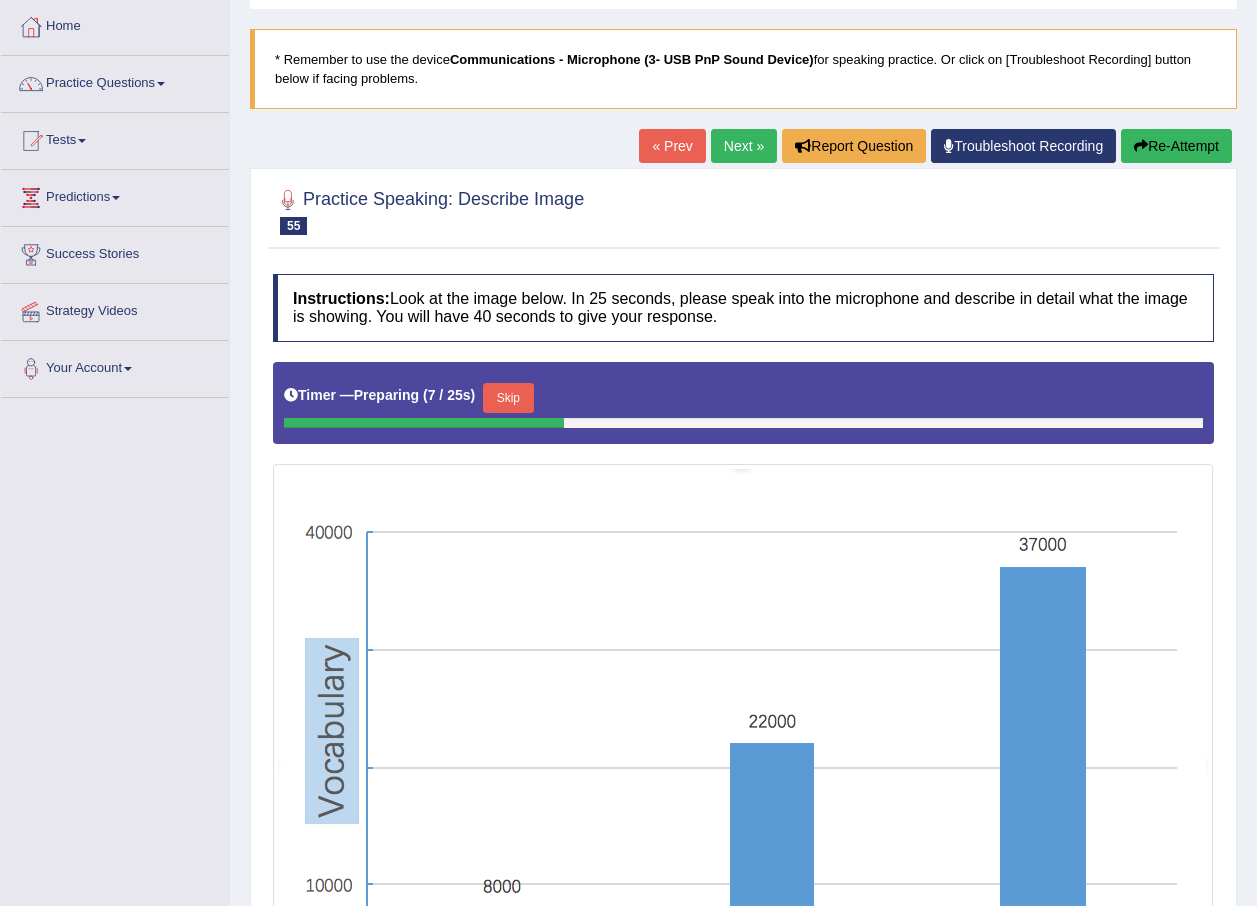 click on "« Prev" at bounding box center [672, 146] 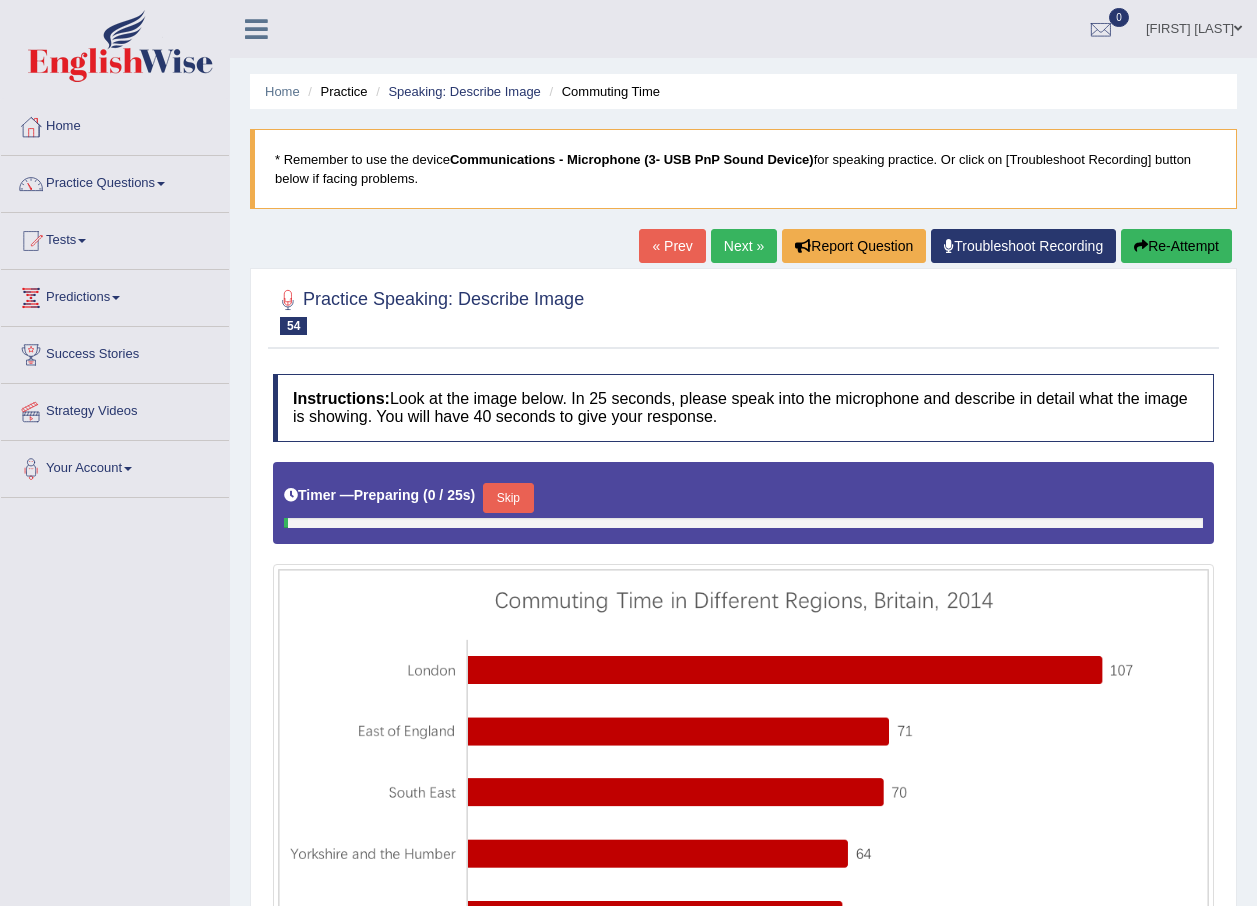 scroll, scrollTop: 0, scrollLeft: 0, axis: both 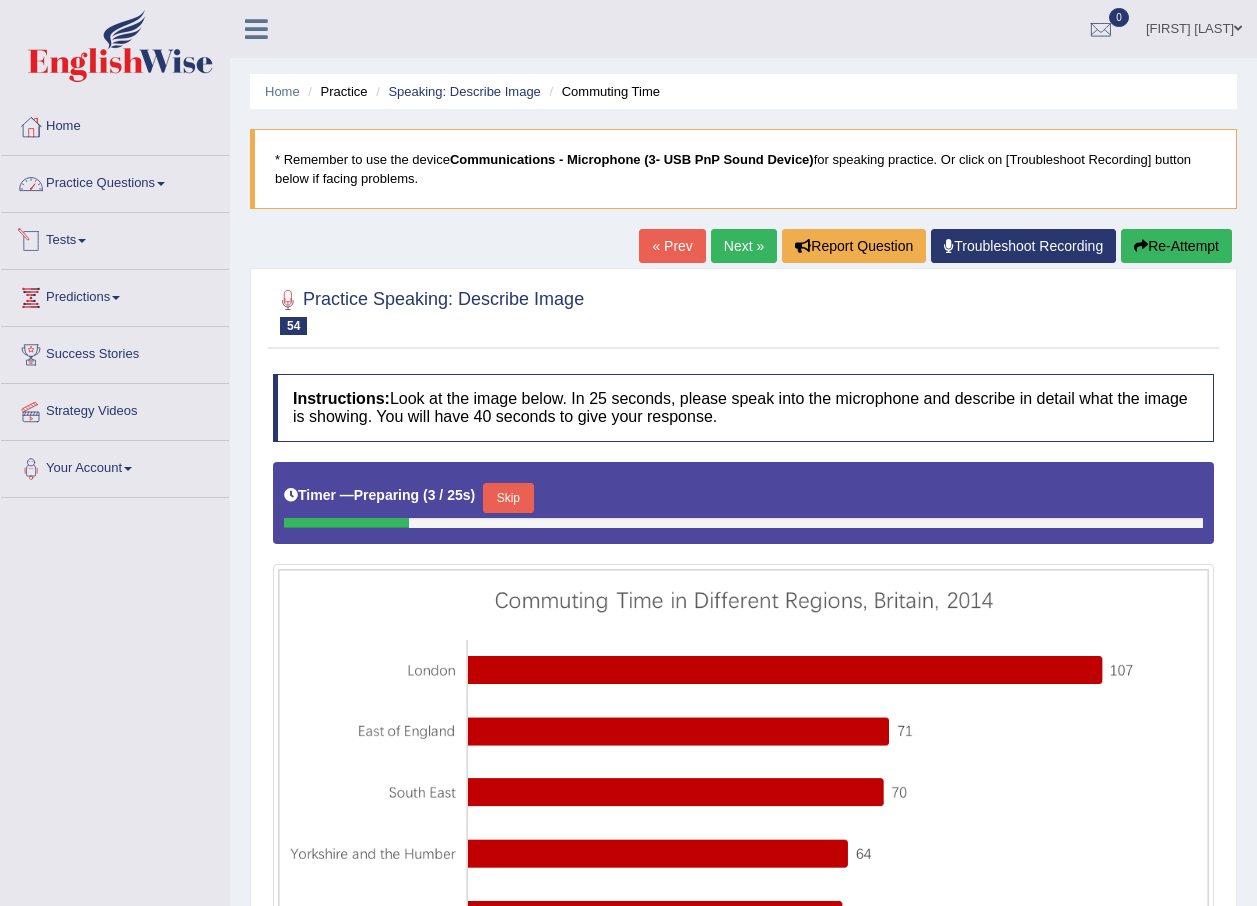 click on "Practice Questions" at bounding box center [115, 181] 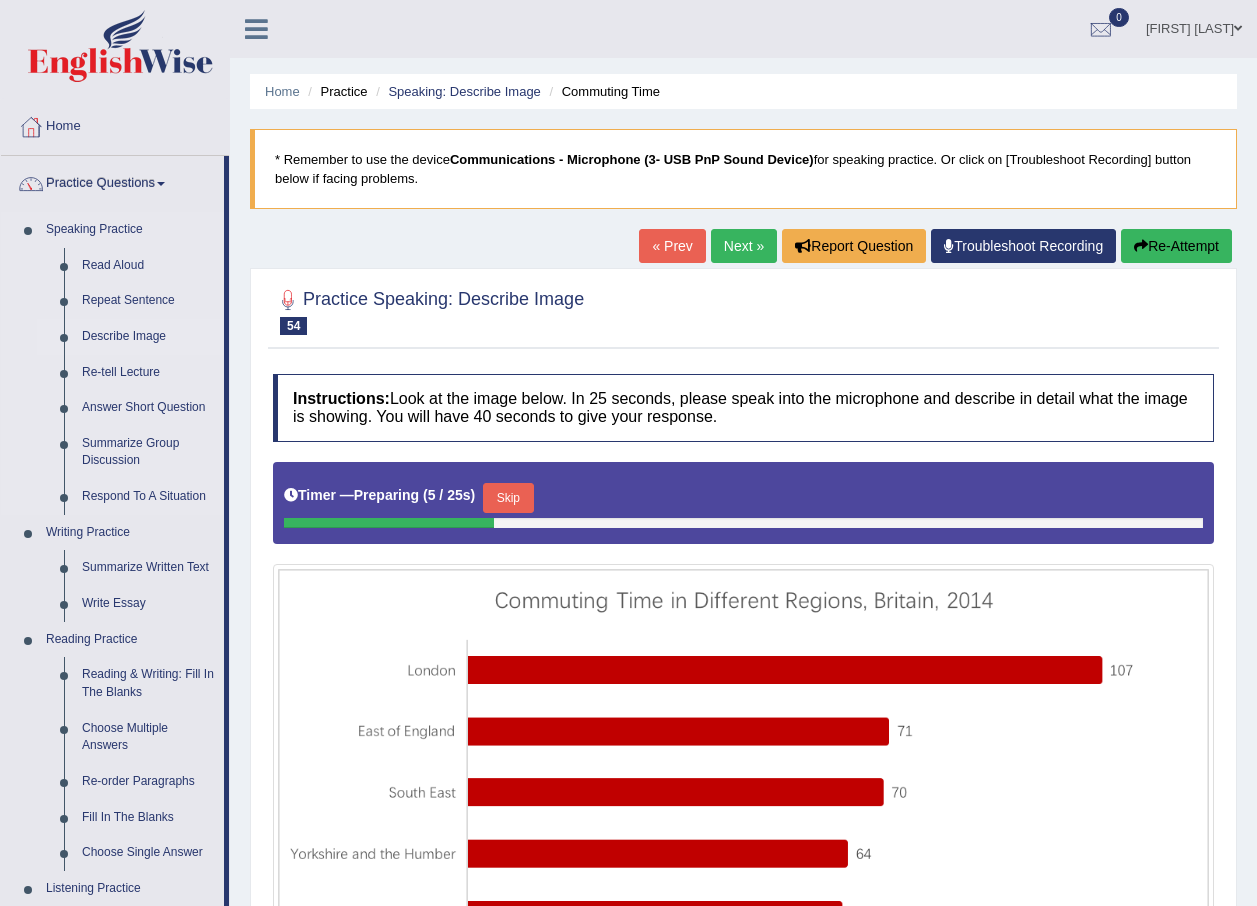 click on "Describe Image" at bounding box center (148, 337) 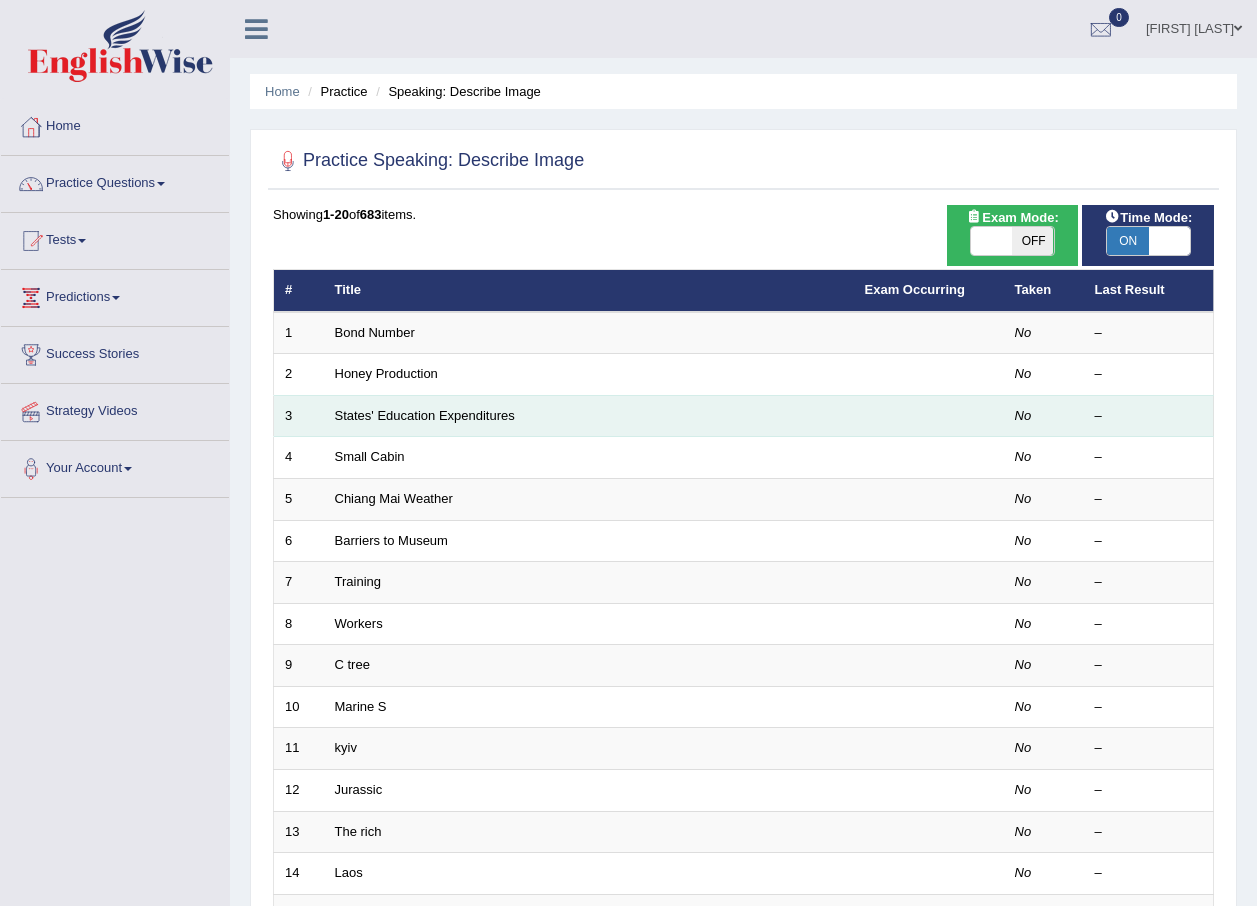 scroll, scrollTop: 0, scrollLeft: 0, axis: both 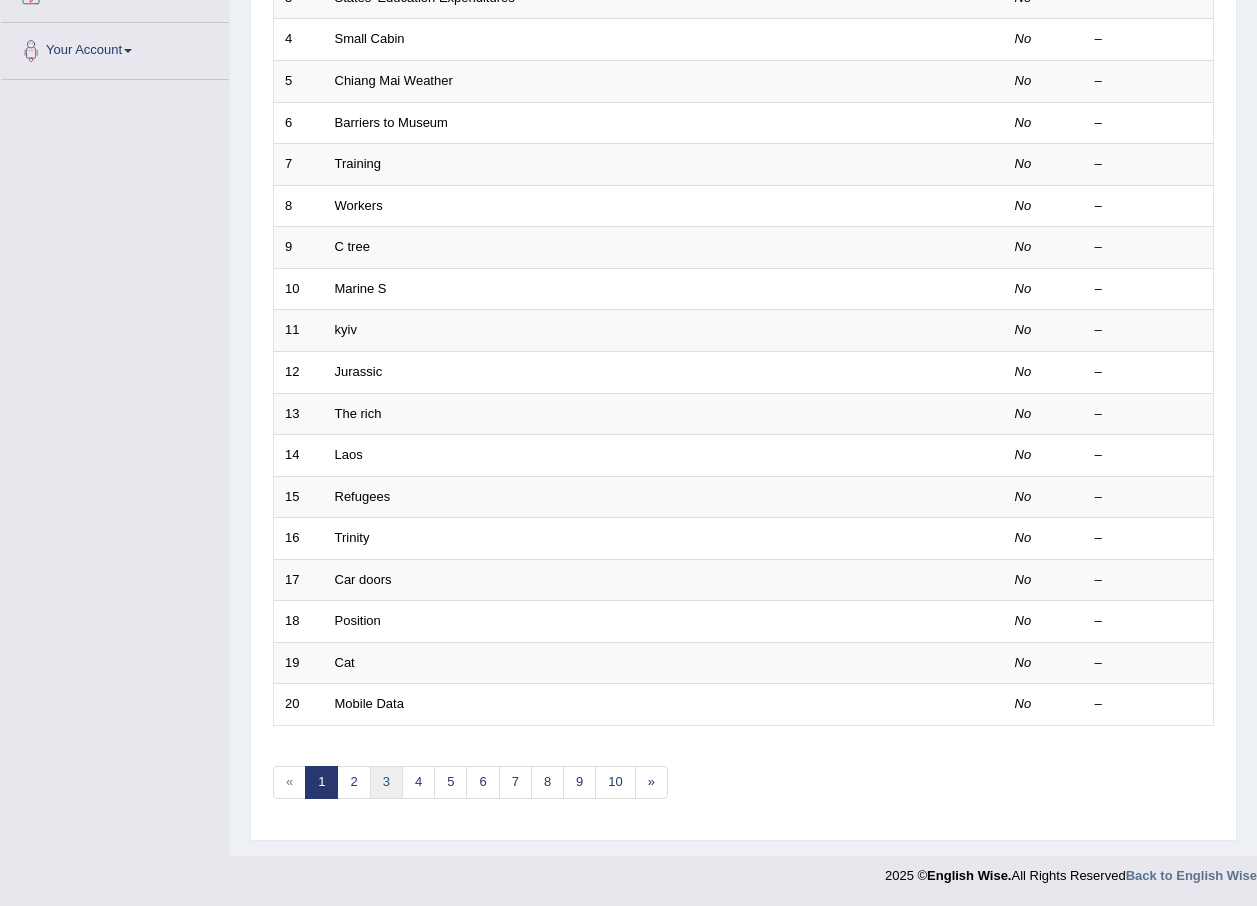 click on "3" at bounding box center (386, 782) 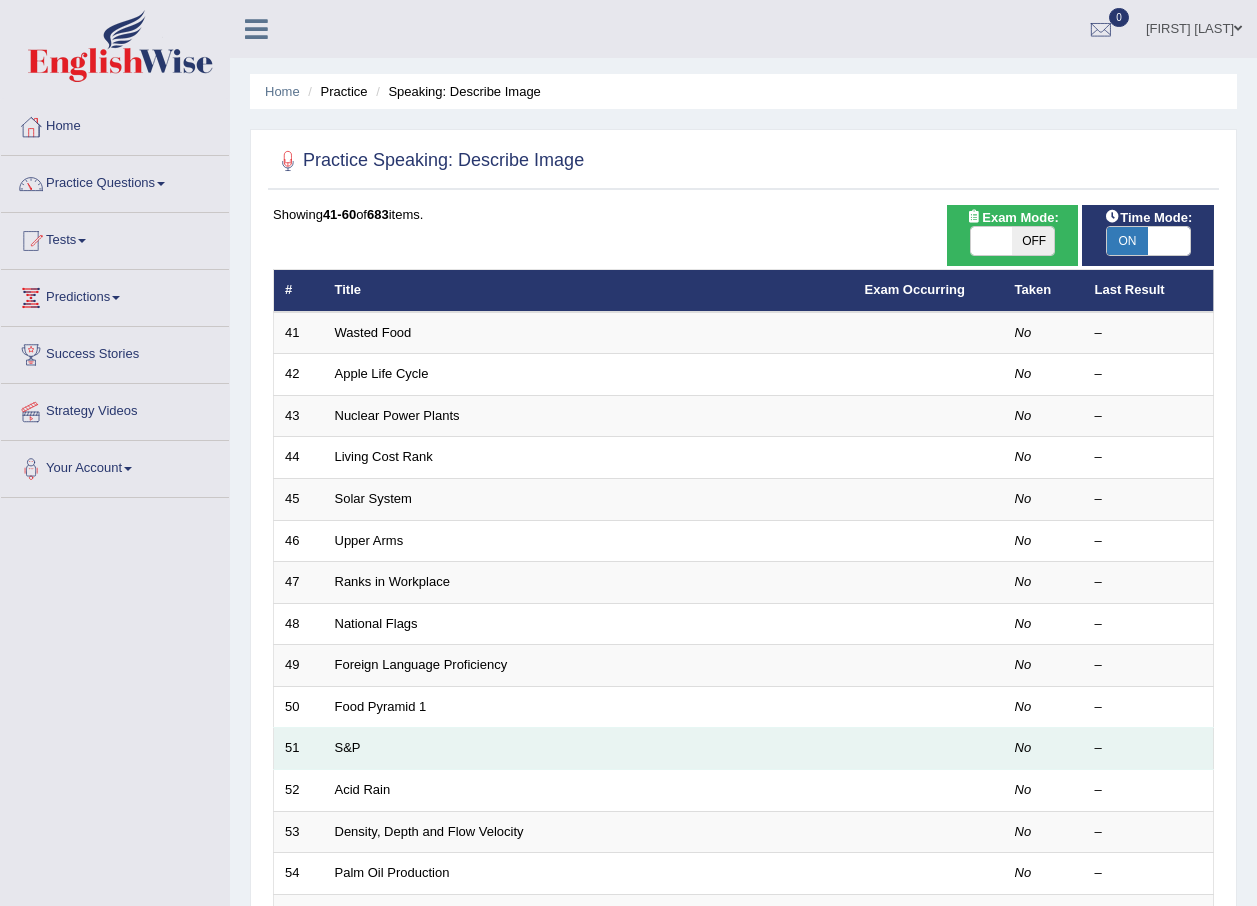 scroll, scrollTop: 0, scrollLeft: 0, axis: both 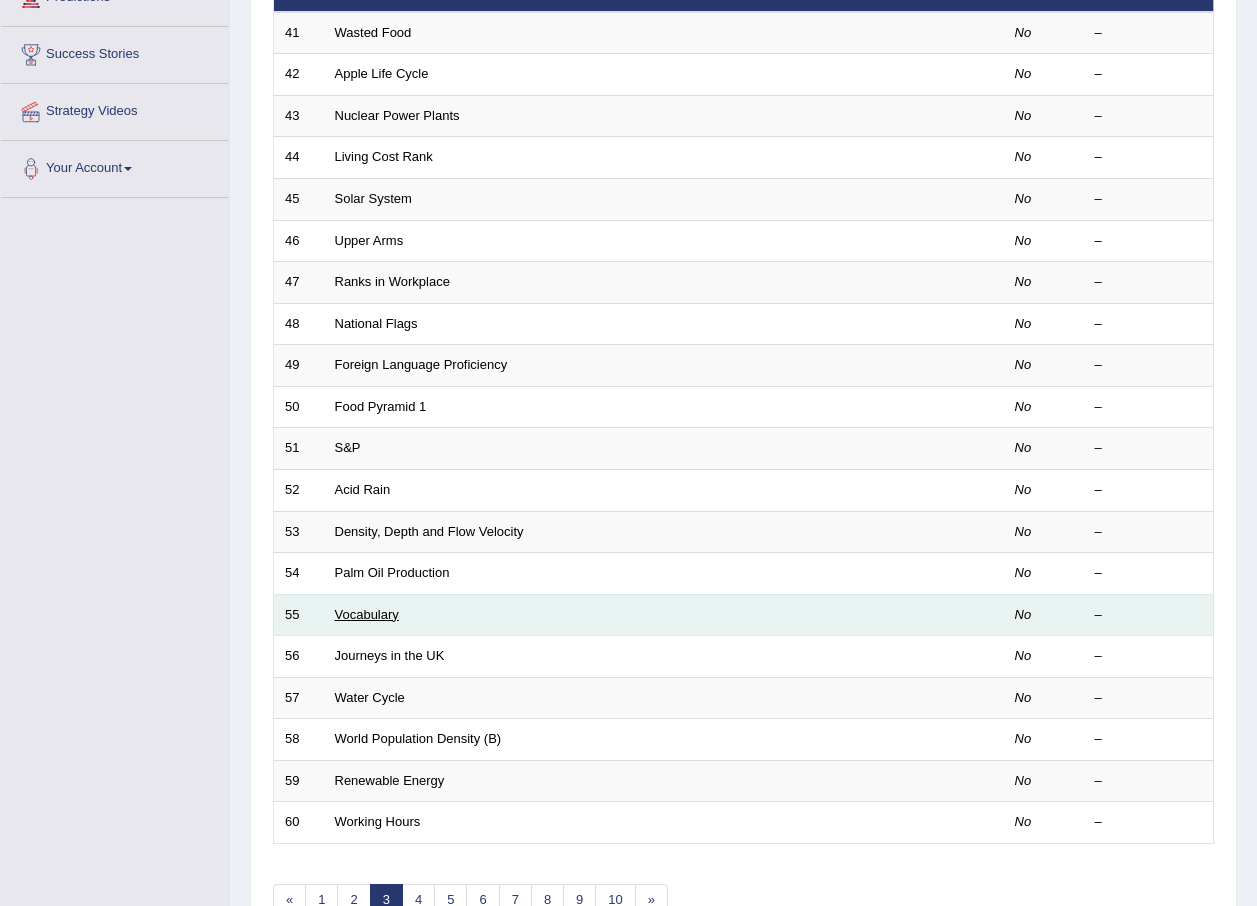 click on "Vocabulary" at bounding box center [367, 614] 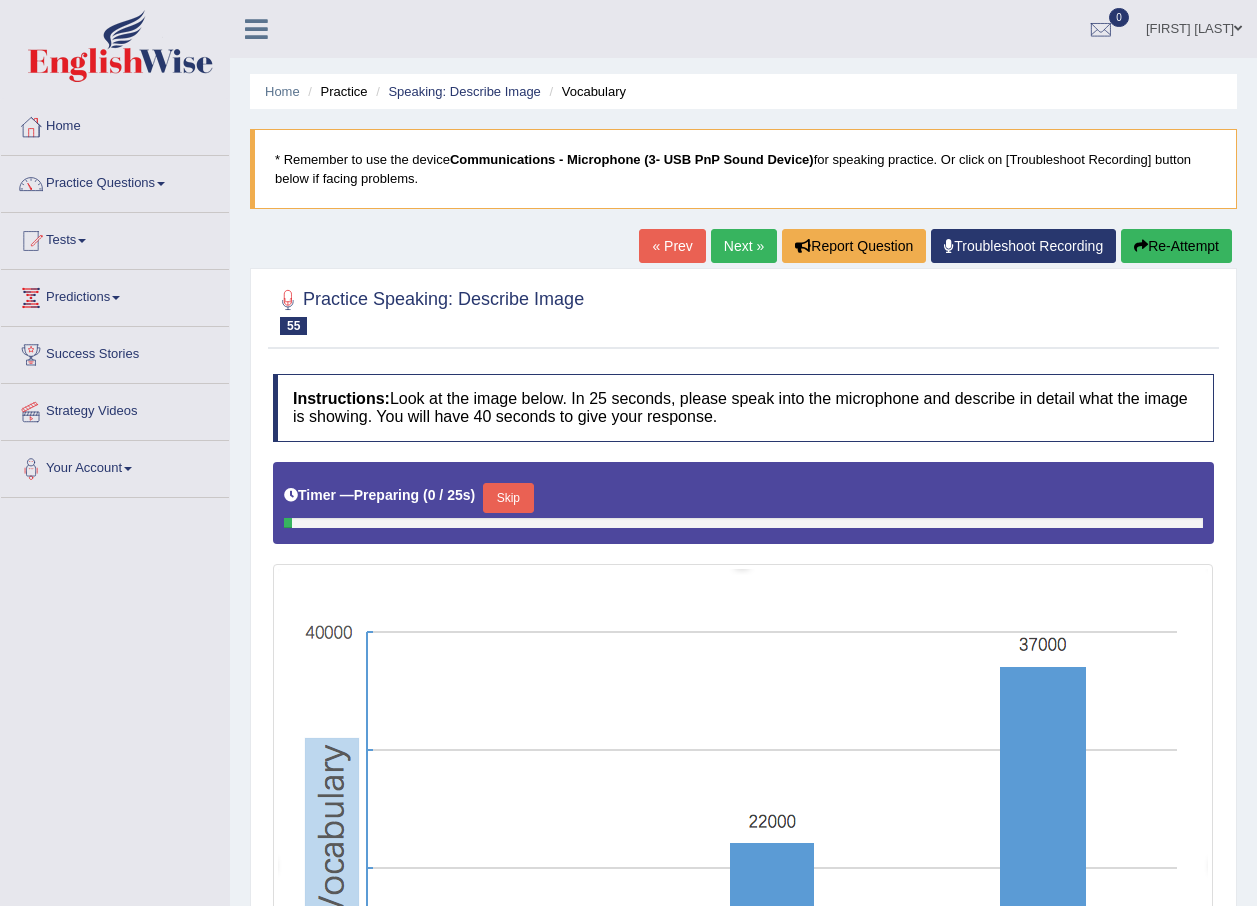 scroll, scrollTop: 0, scrollLeft: 0, axis: both 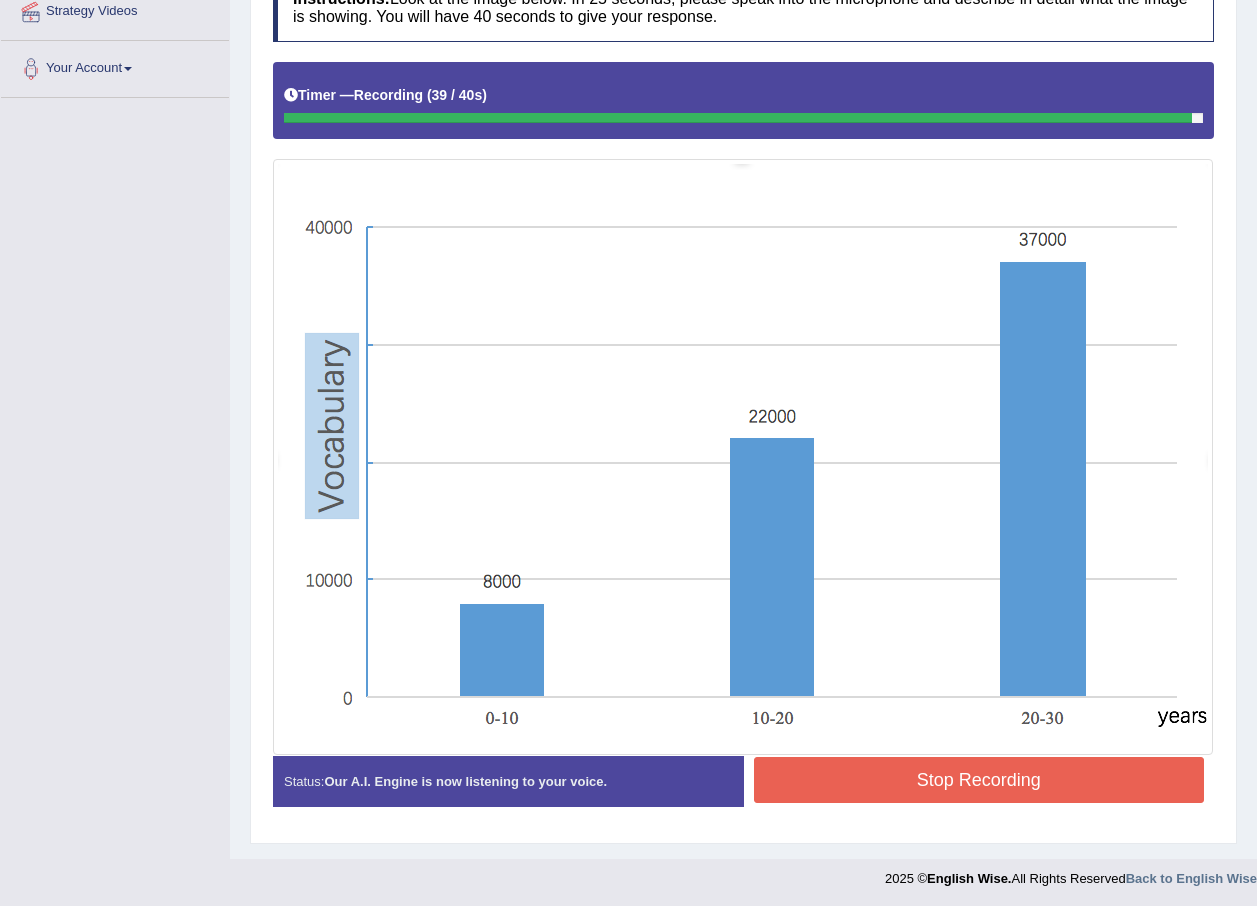 click on "Stop Recording" at bounding box center (979, 780) 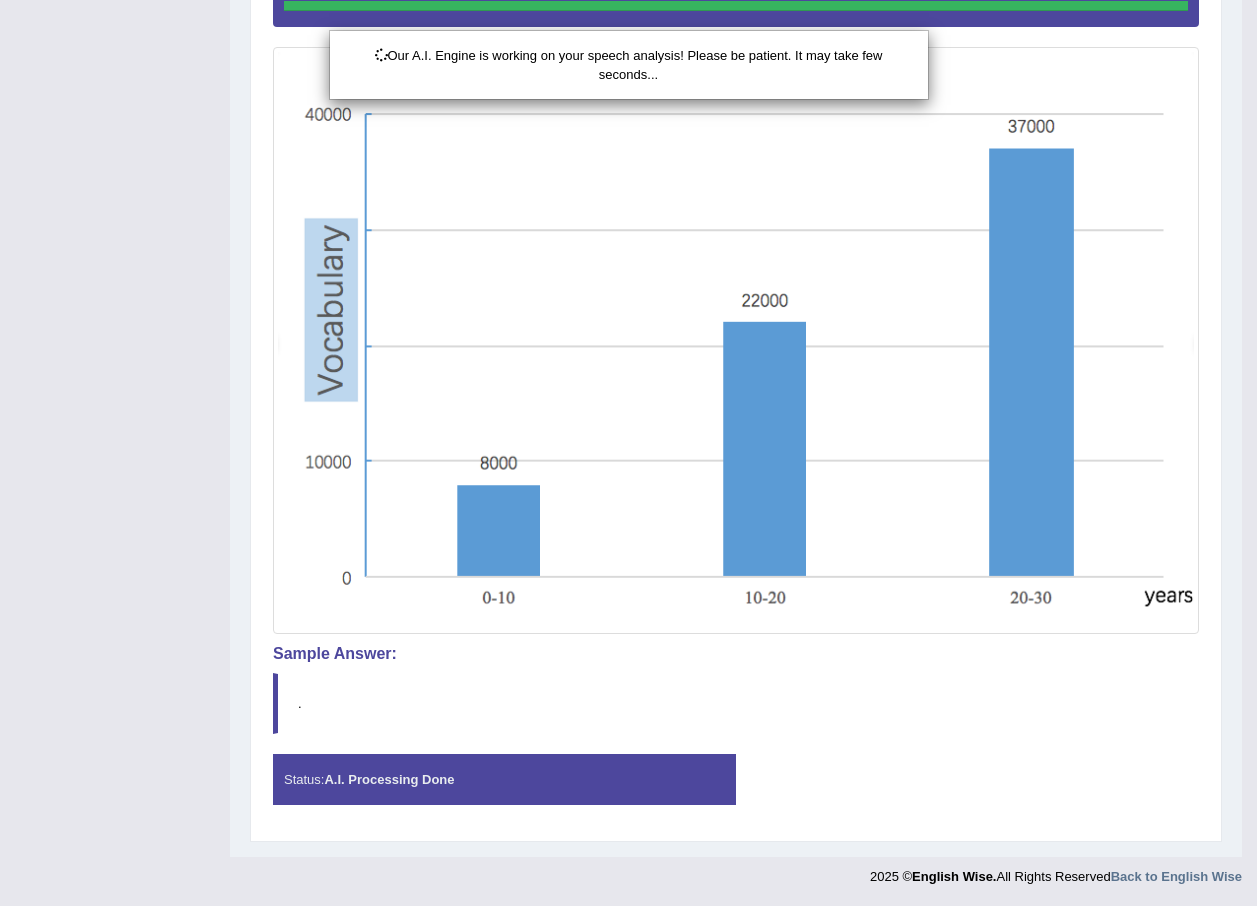 scroll, scrollTop: 513, scrollLeft: 0, axis: vertical 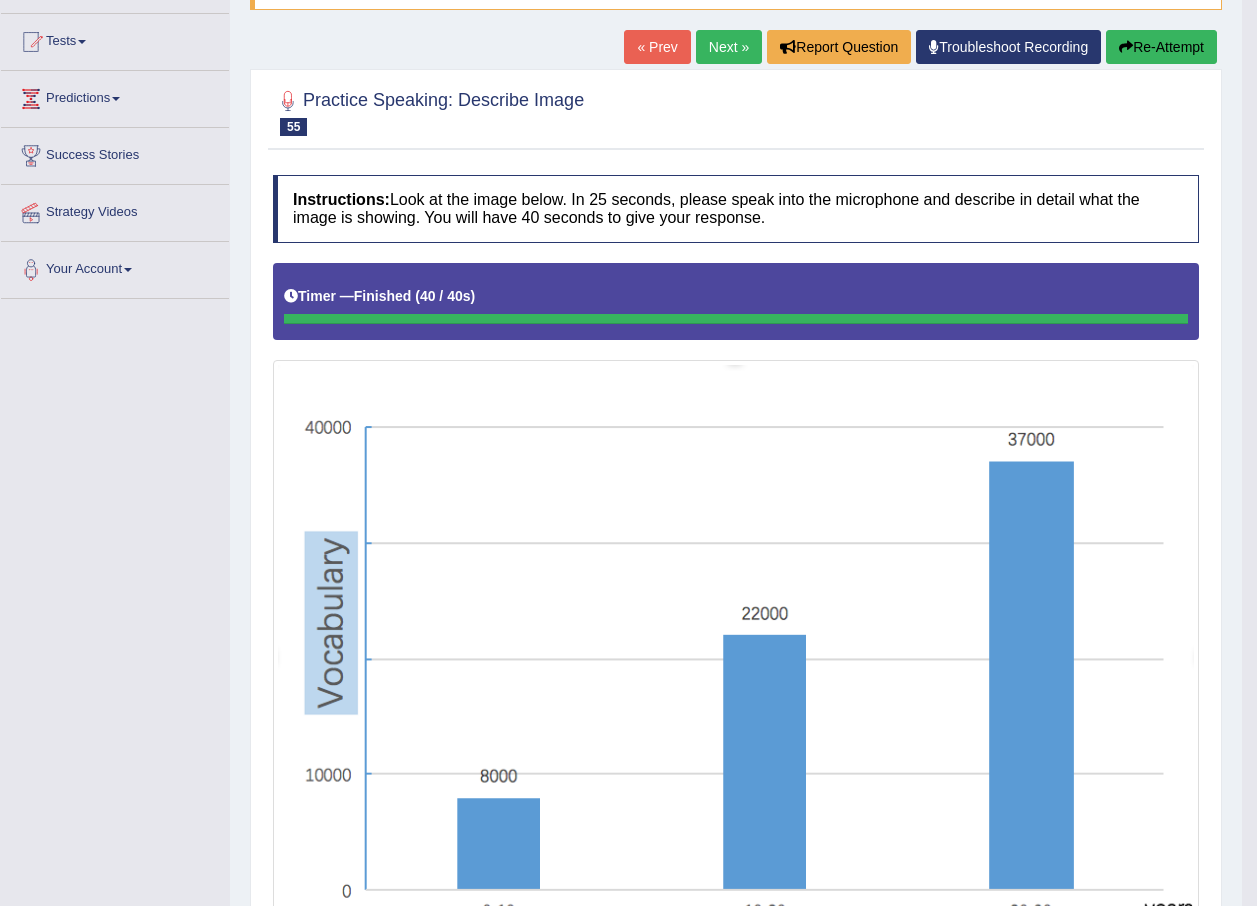 click on "Re-Attempt" at bounding box center [1161, 47] 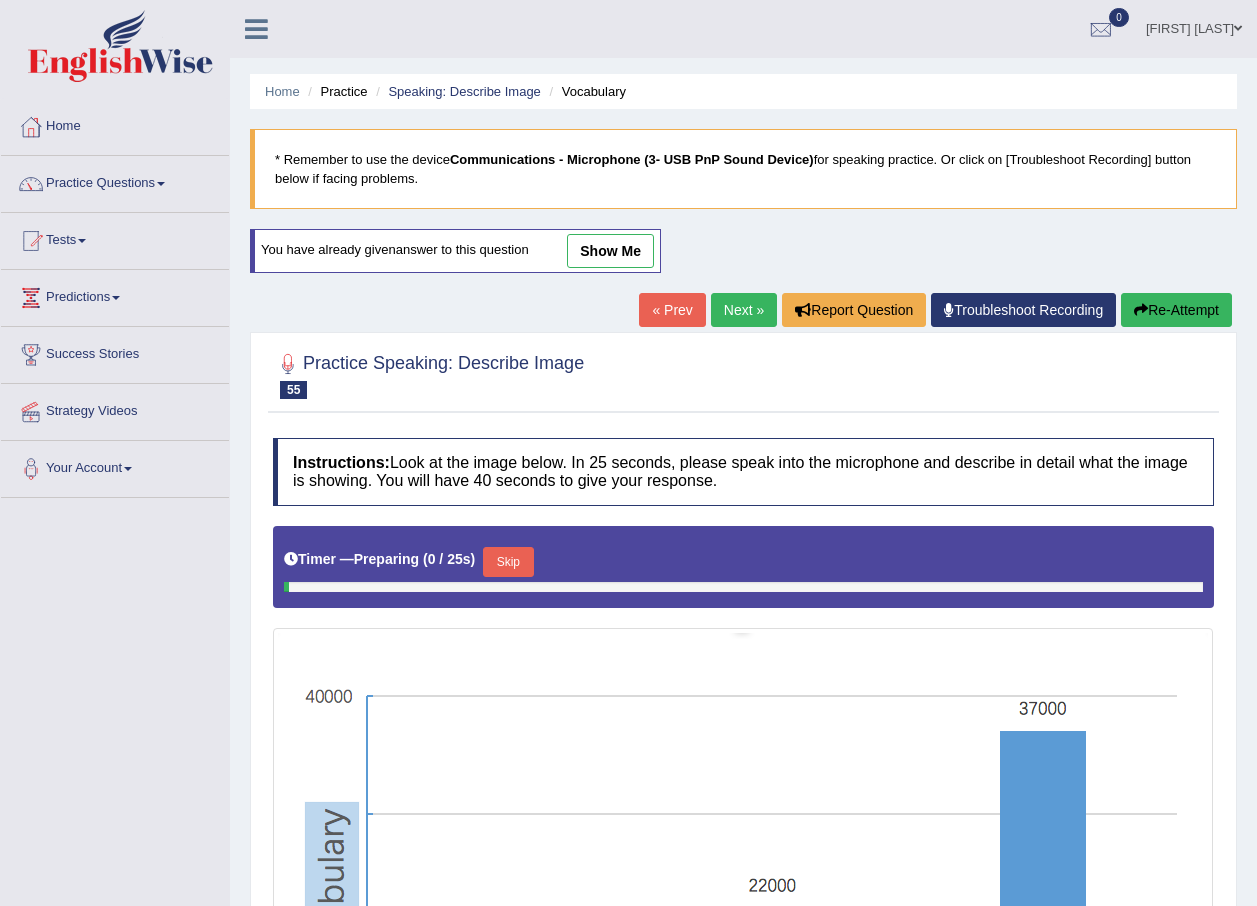 scroll, scrollTop: 199, scrollLeft: 0, axis: vertical 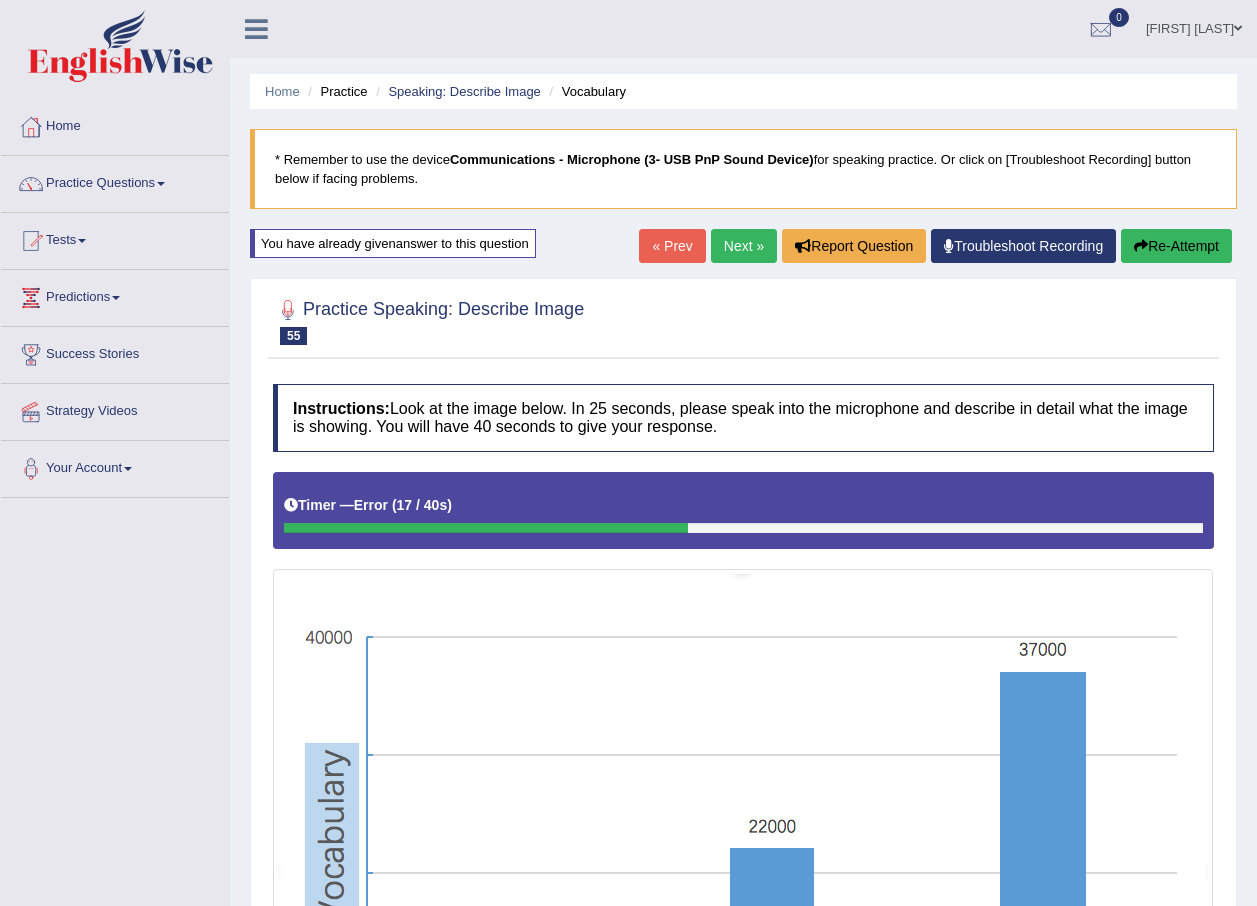click on "Re-Attempt" at bounding box center [1176, 246] 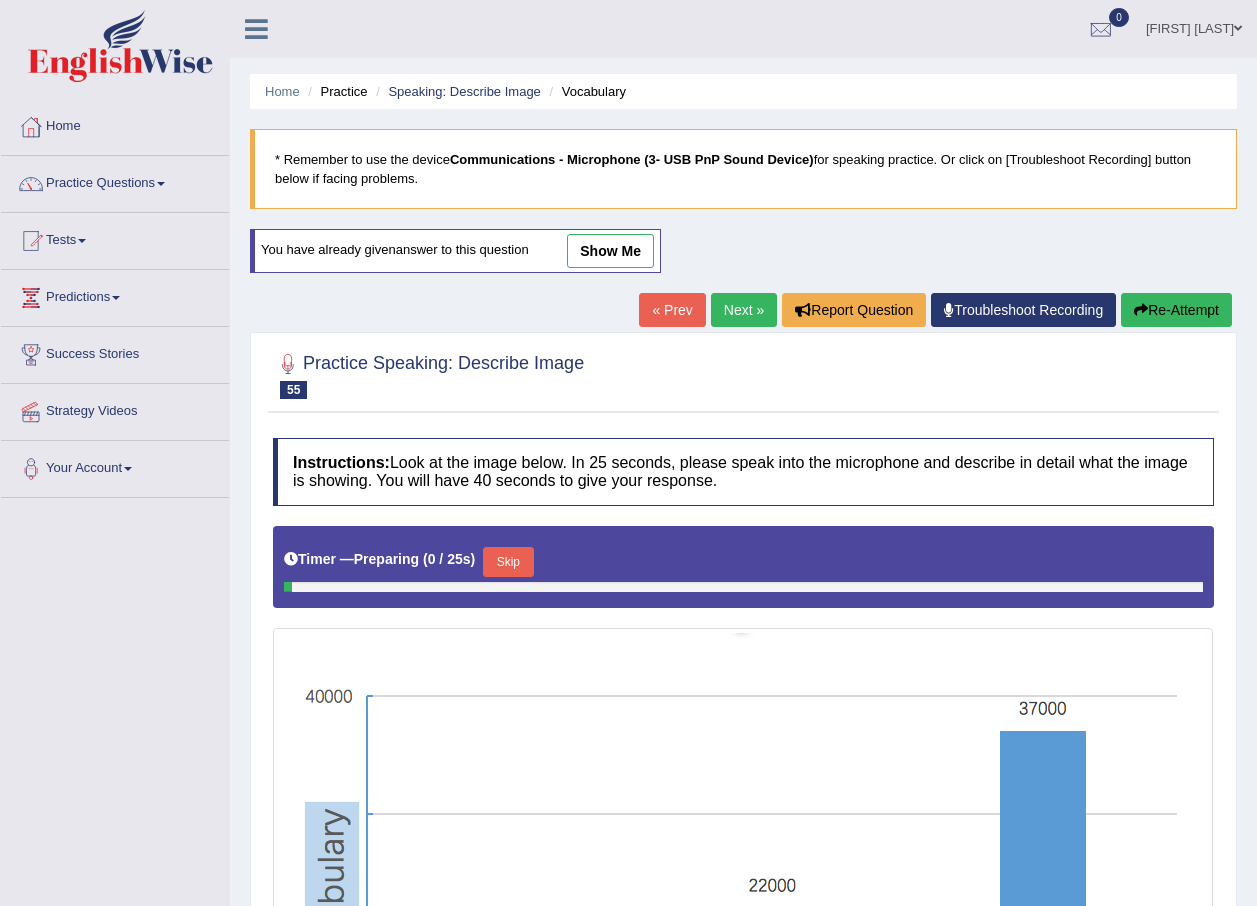 scroll, scrollTop: 6, scrollLeft: 0, axis: vertical 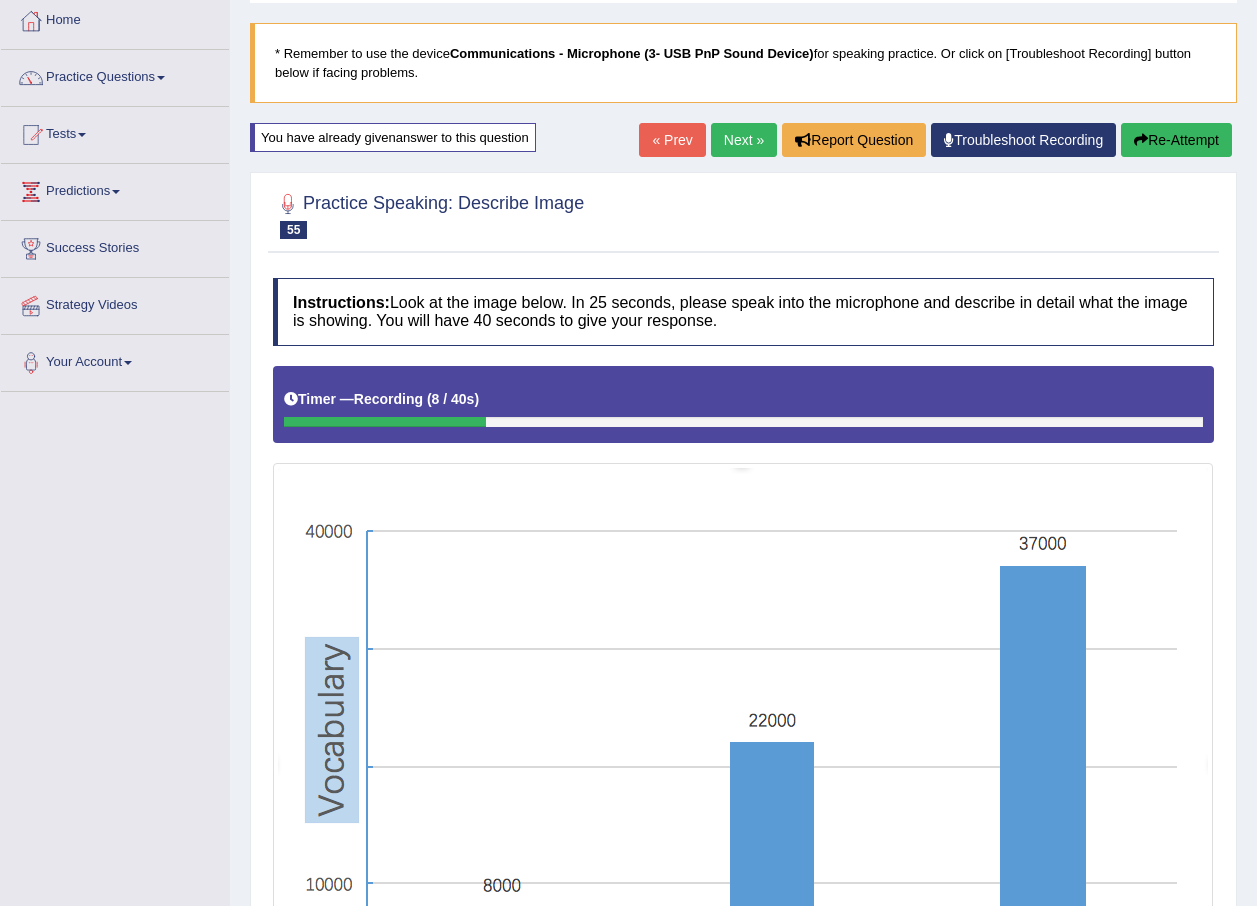 click on "Re-Attempt" at bounding box center (1176, 140) 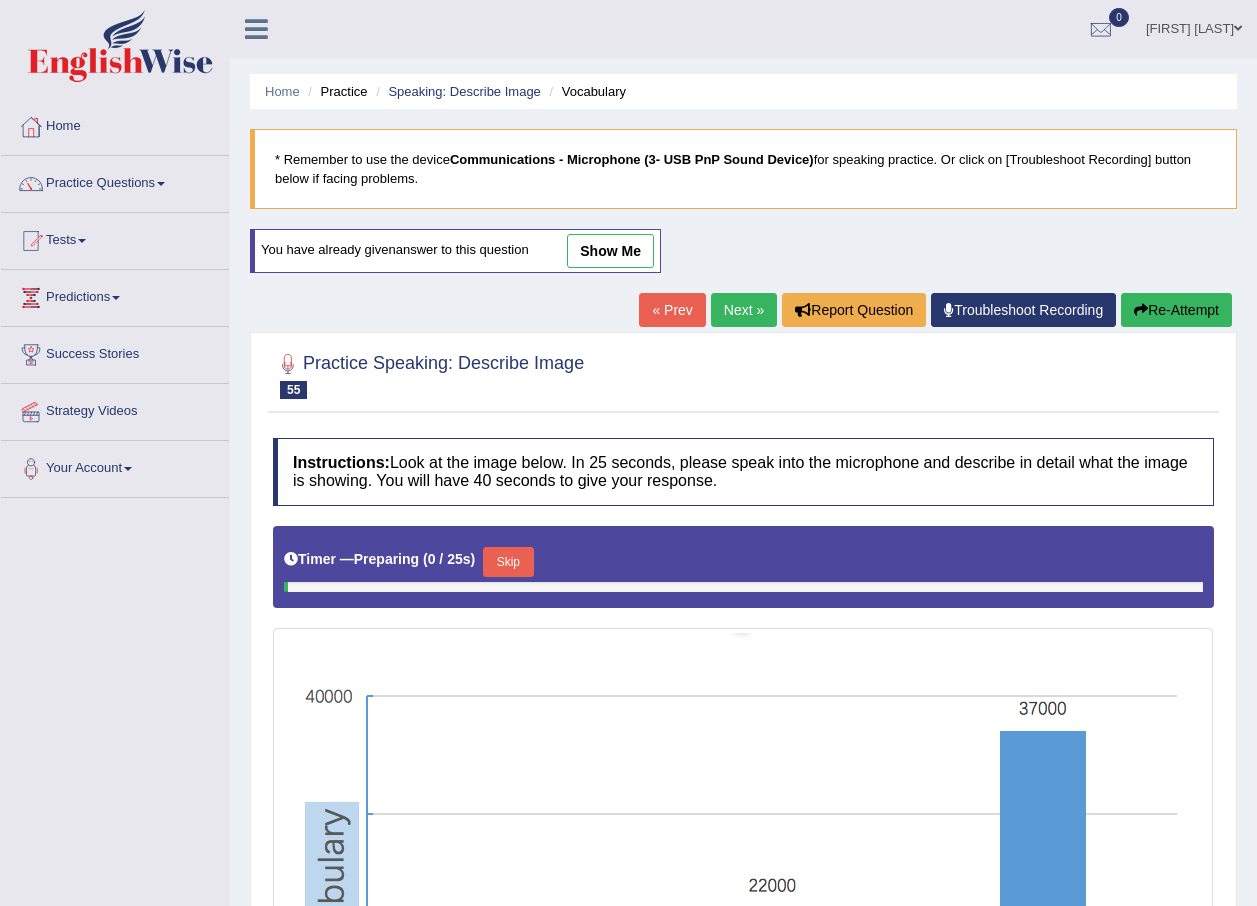 scroll, scrollTop: 106, scrollLeft: 0, axis: vertical 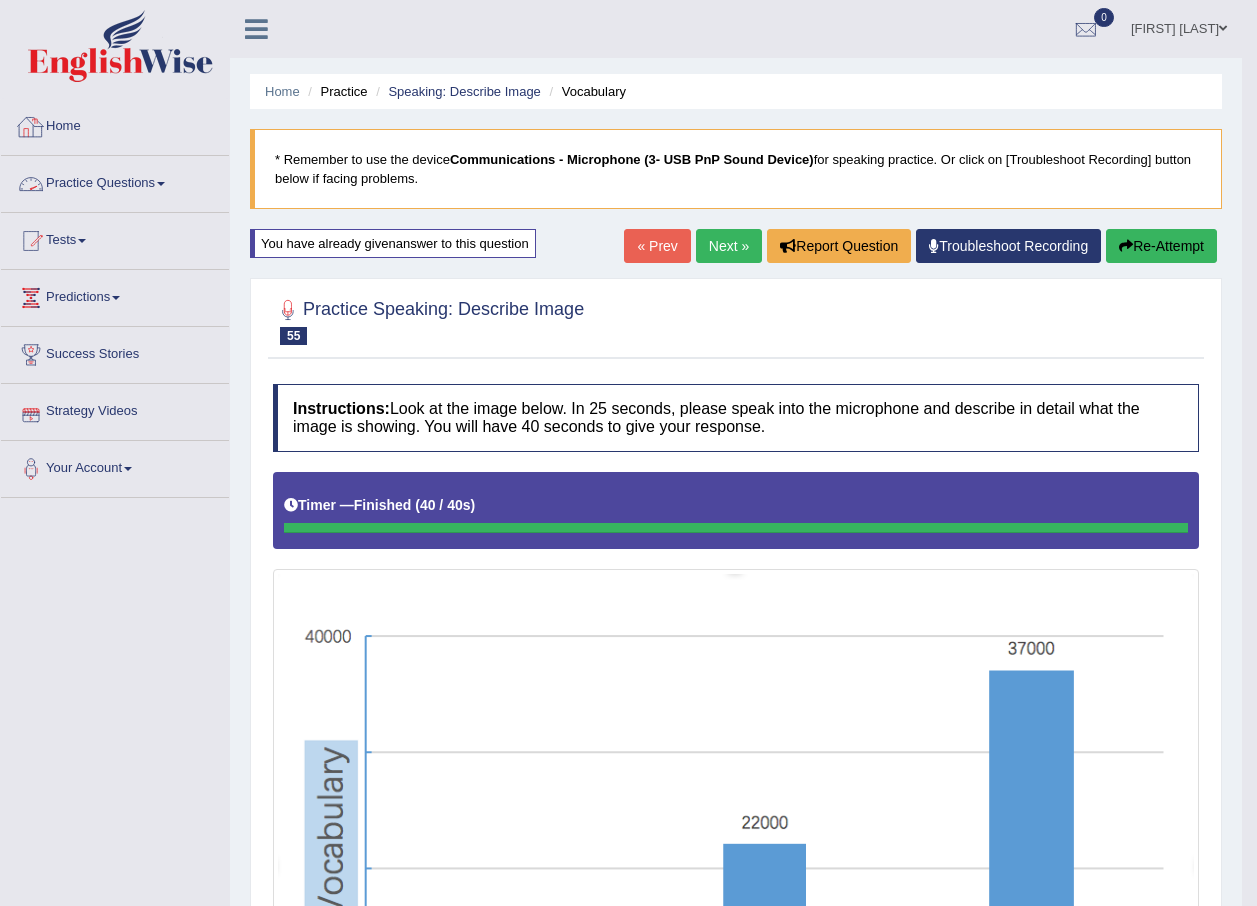 click on "Home" at bounding box center [115, 124] 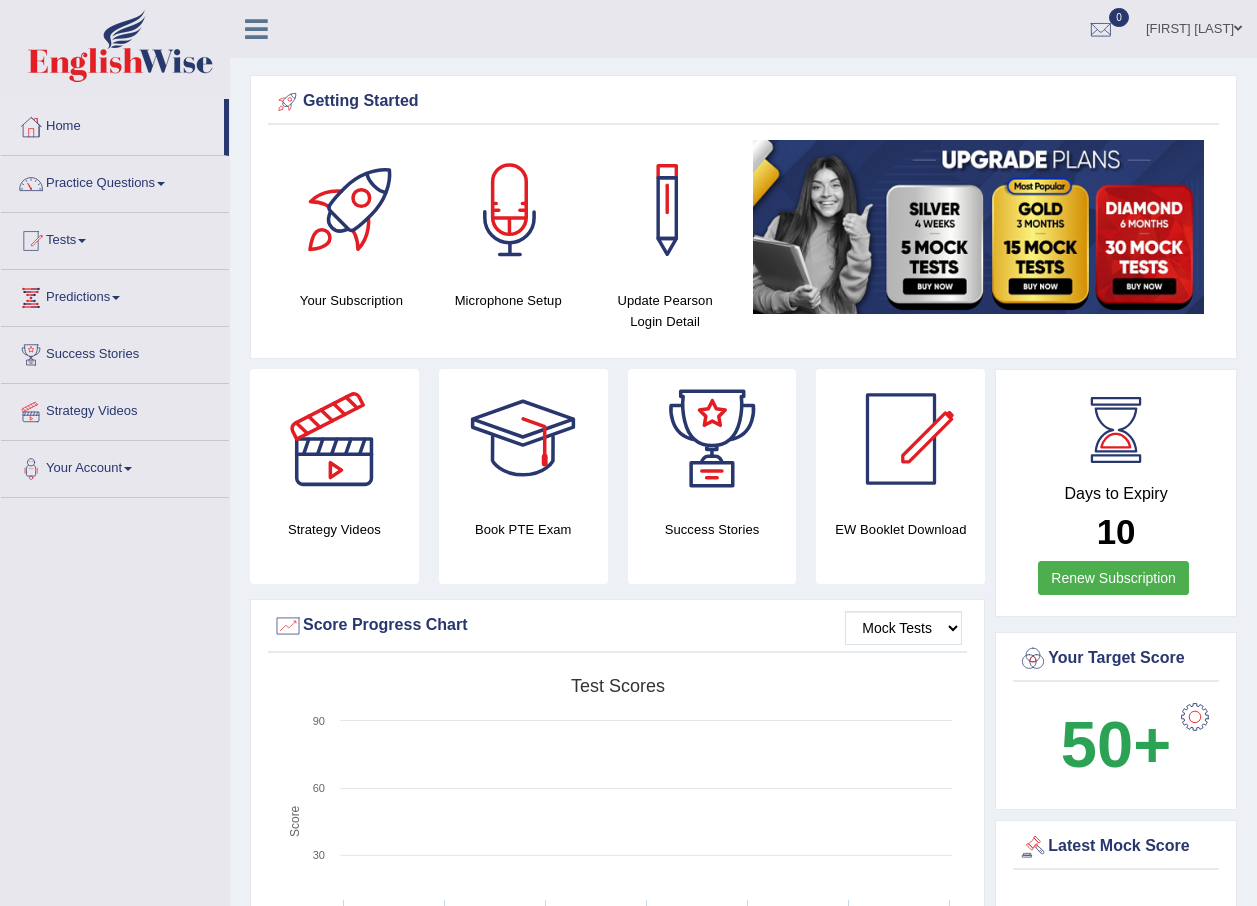 scroll, scrollTop: 0, scrollLeft: 0, axis: both 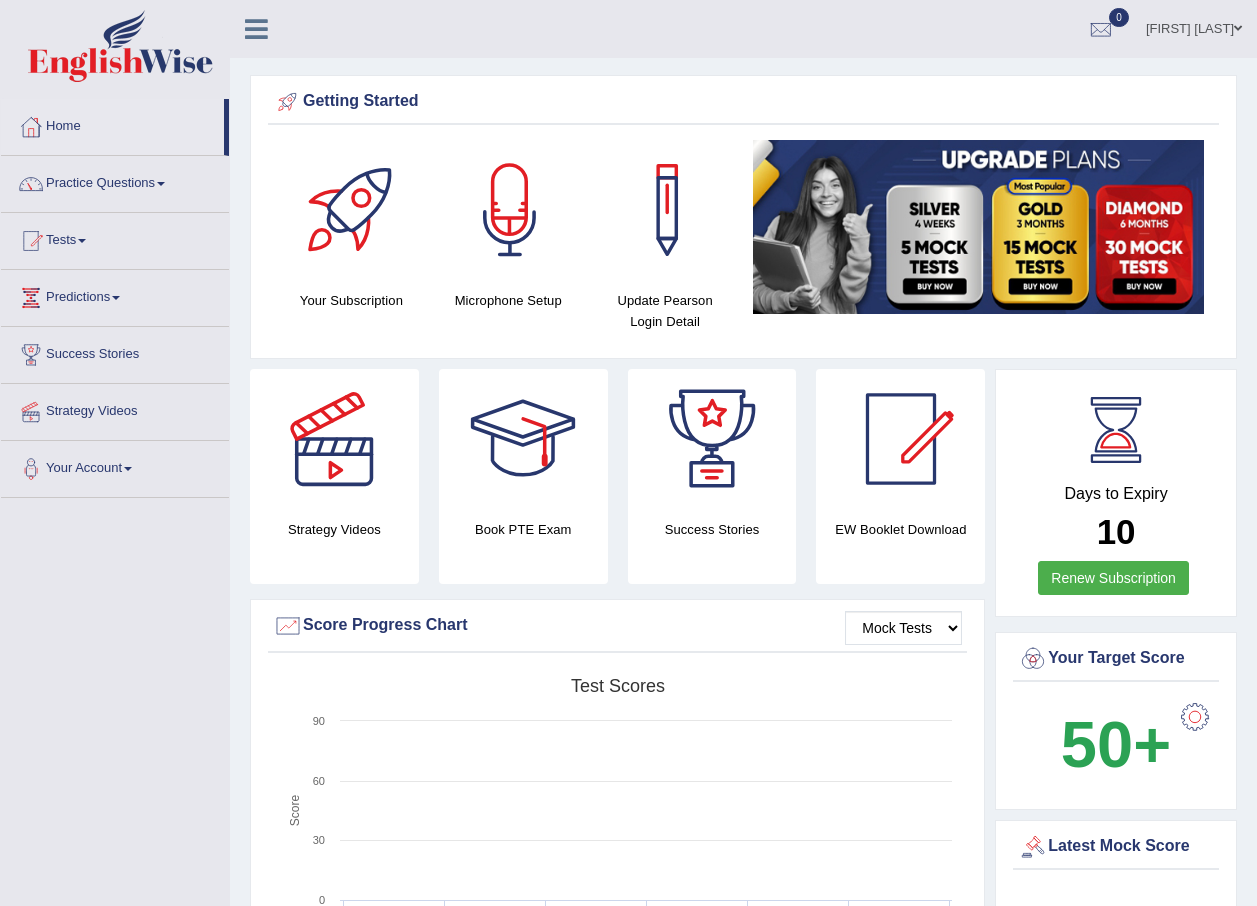 click on "[FIRST] [LAST]" at bounding box center (1194, 26) 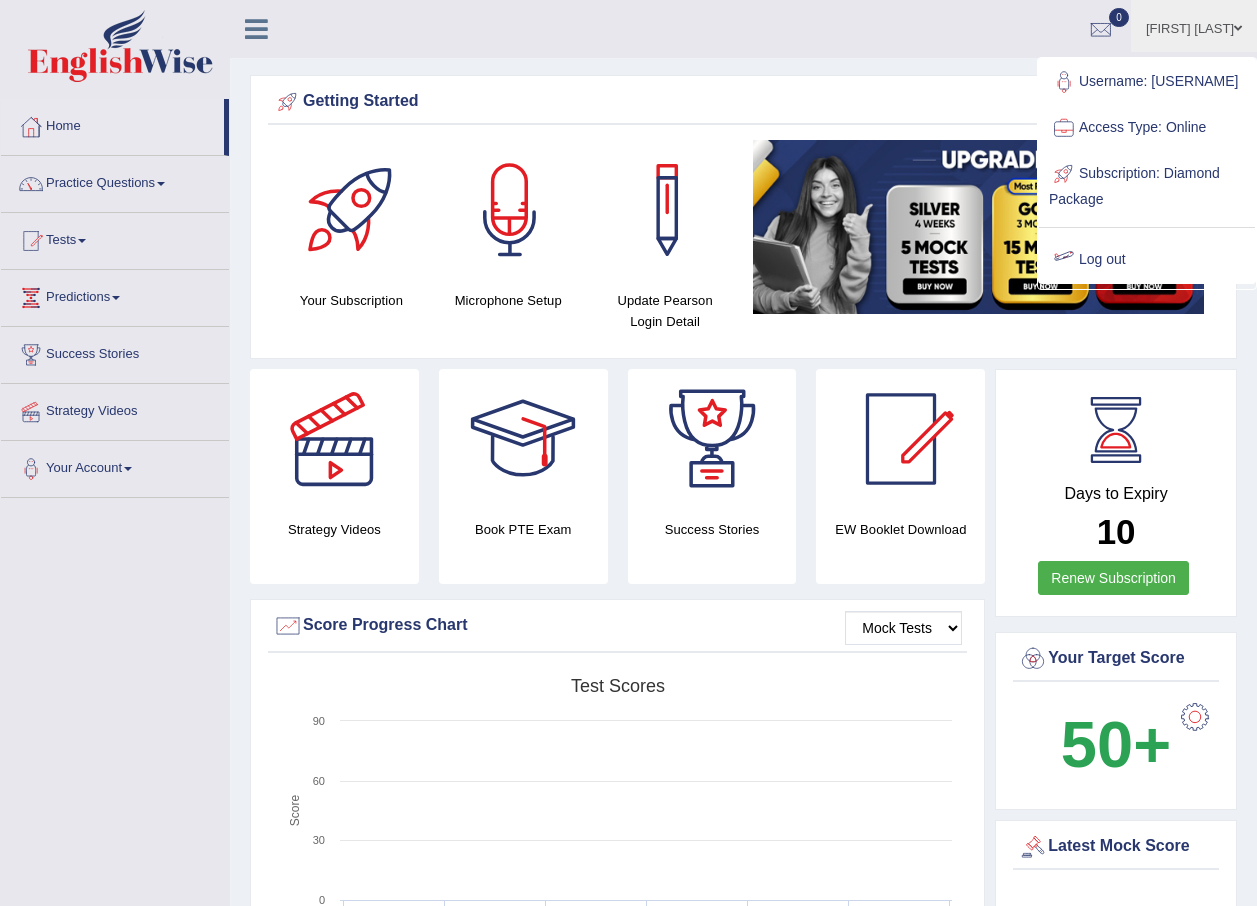 click on "Log out" at bounding box center (1147, 260) 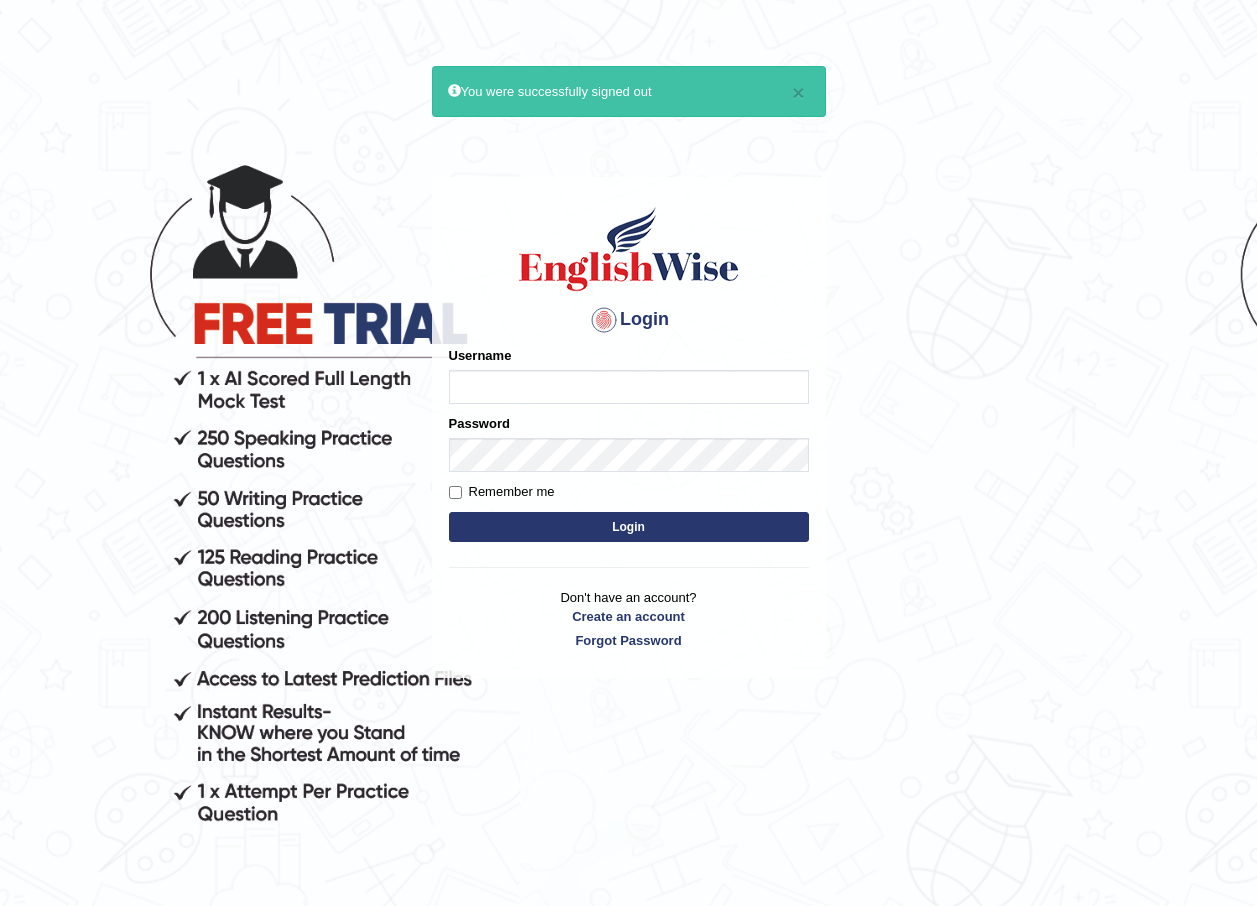 scroll, scrollTop: 0, scrollLeft: 0, axis: both 